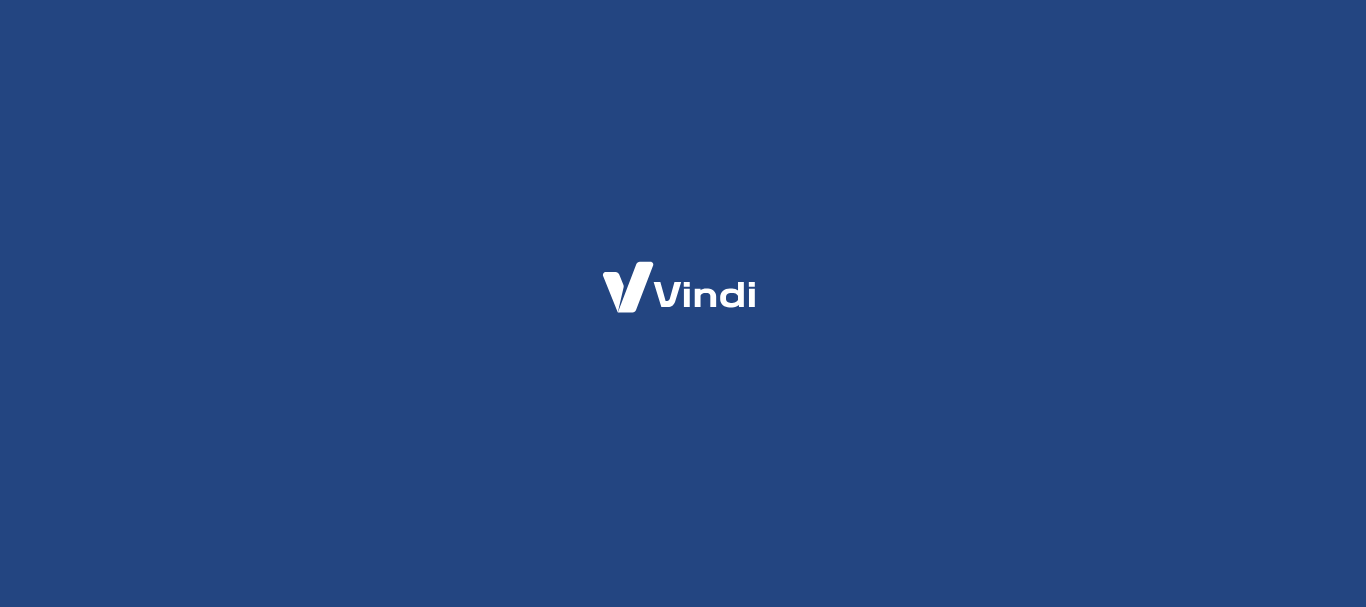 scroll, scrollTop: 0, scrollLeft: 0, axis: both 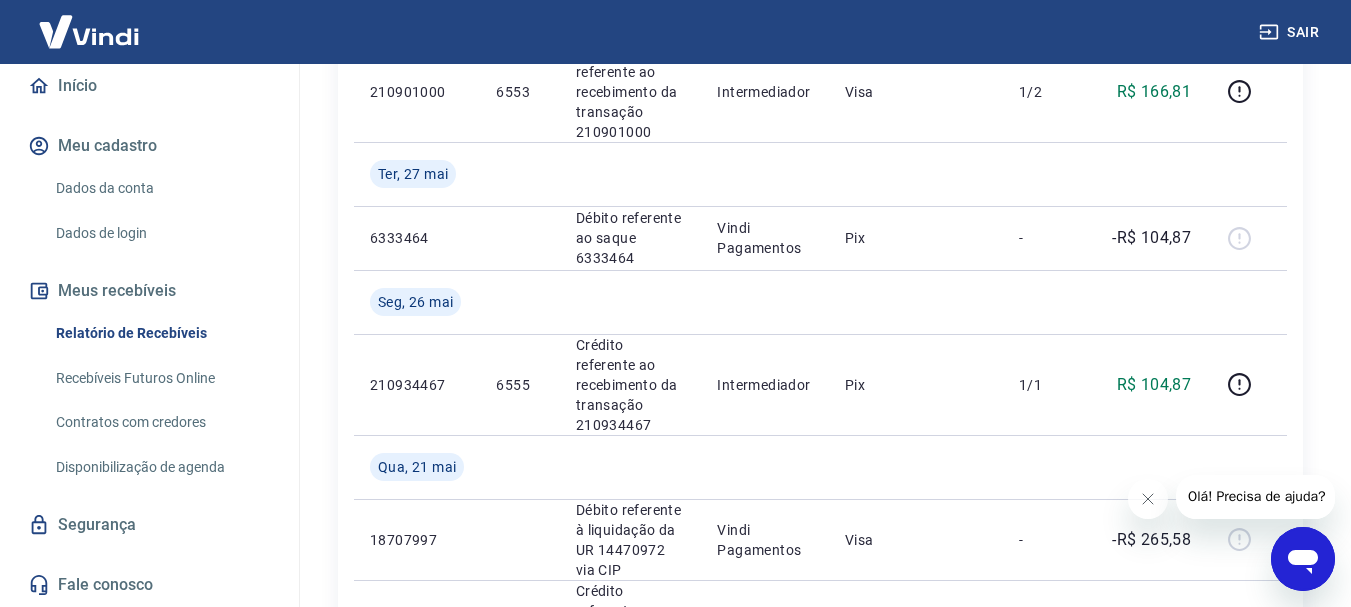 click on "Relatório de Recebíveis" at bounding box center [161, 333] 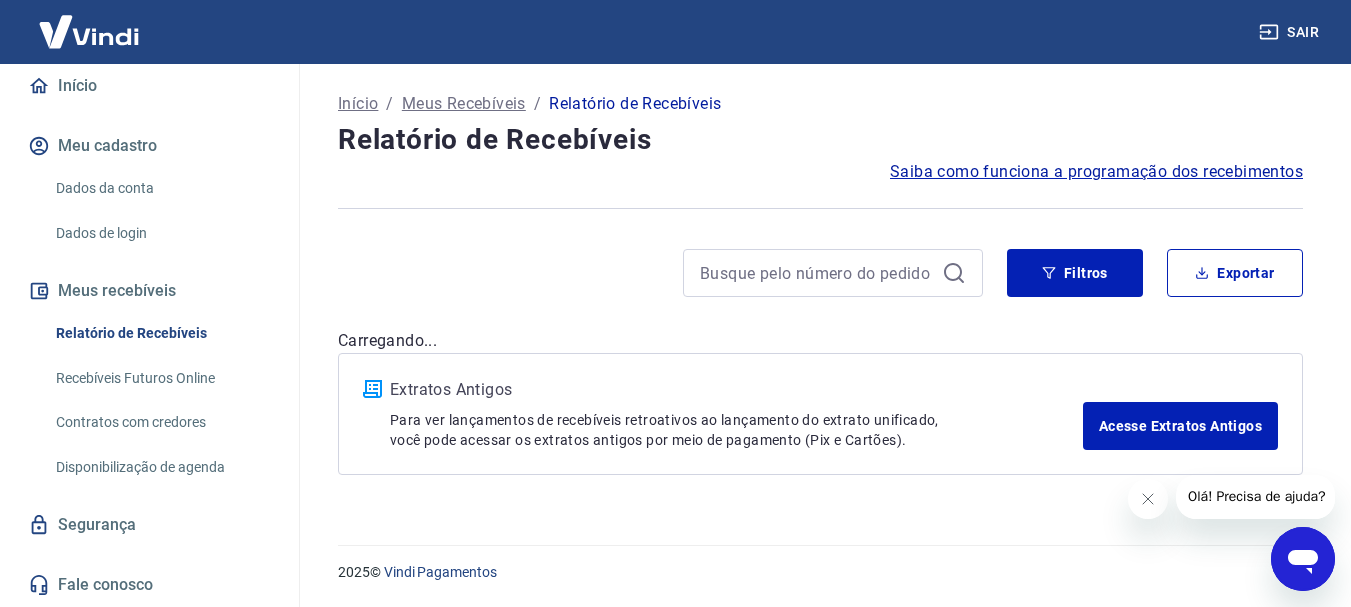 scroll, scrollTop: 0, scrollLeft: 0, axis: both 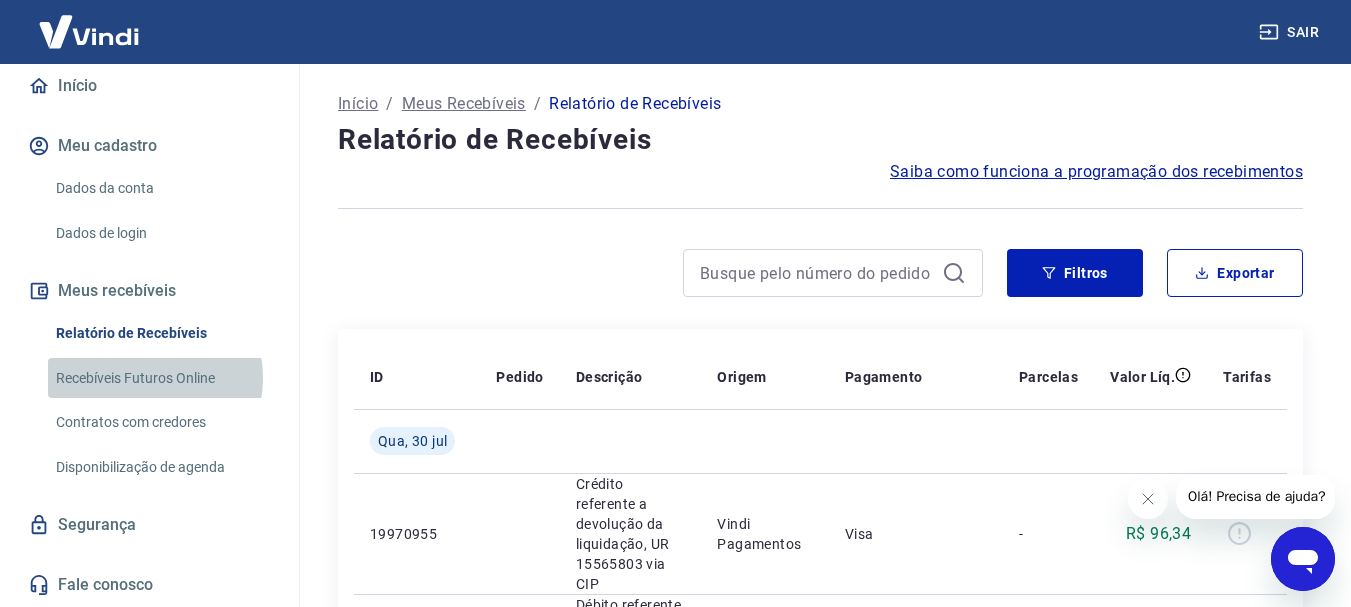click on "Recebíveis Futuros Online" at bounding box center [161, 378] 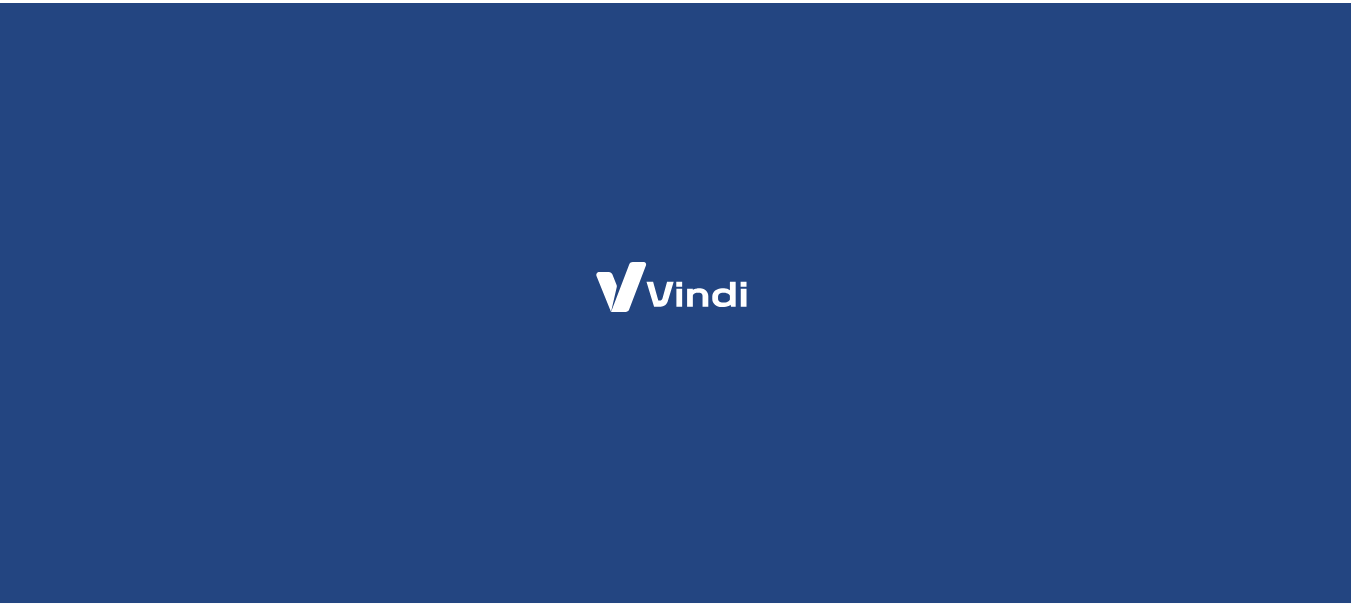 scroll, scrollTop: 0, scrollLeft: 0, axis: both 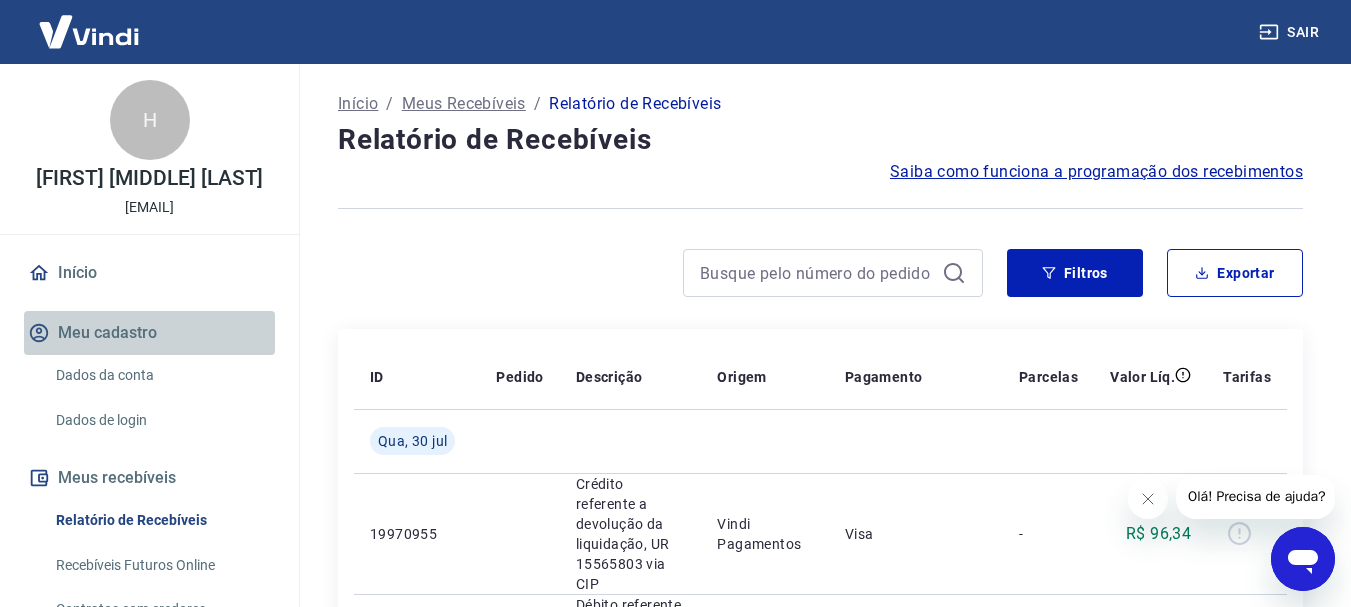 click on "Meu cadastro" at bounding box center (149, 333) 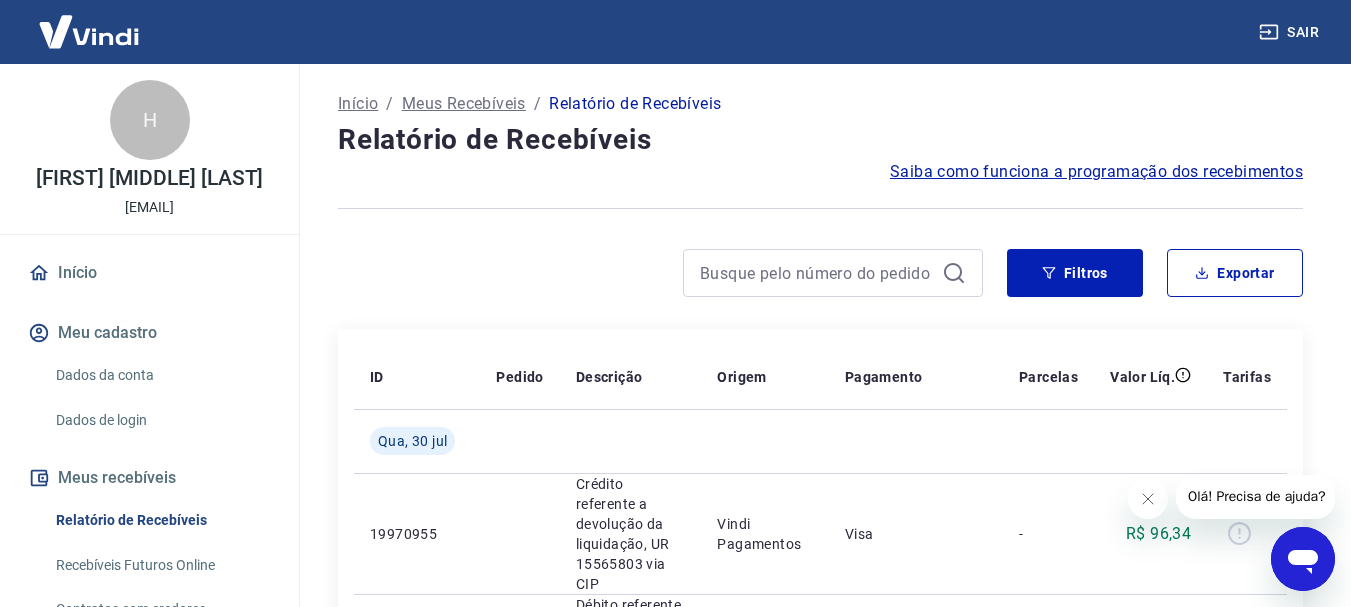 click on "Dados da conta" at bounding box center (161, 375) 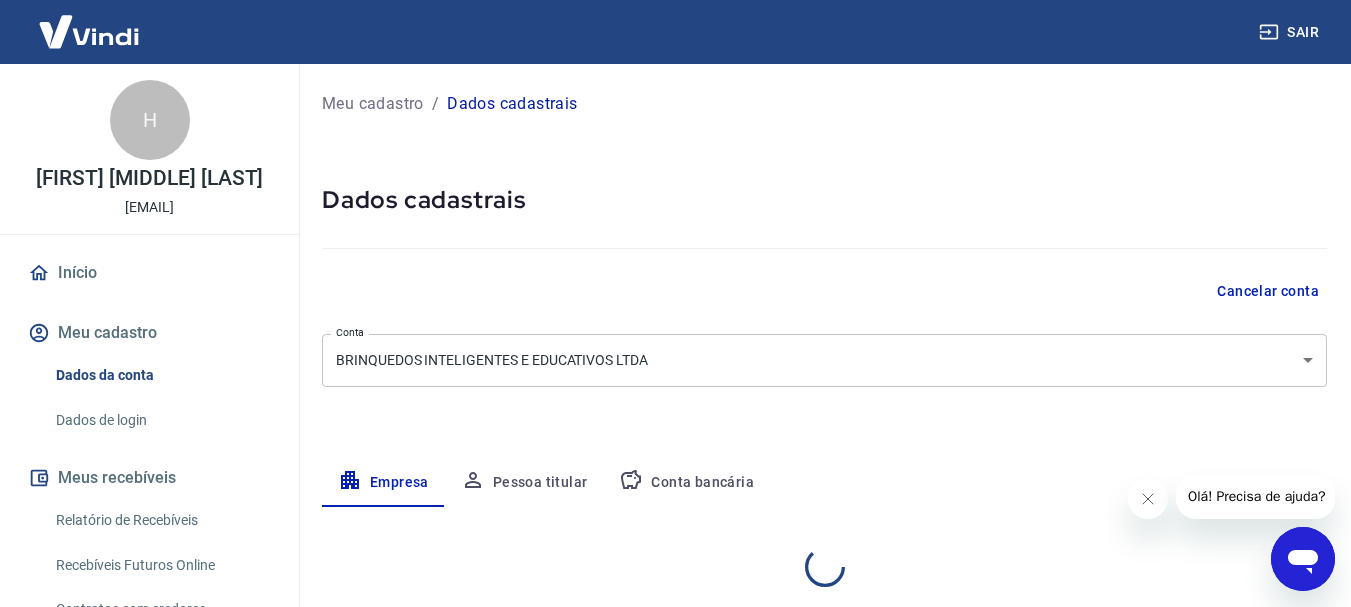 select on "SP" 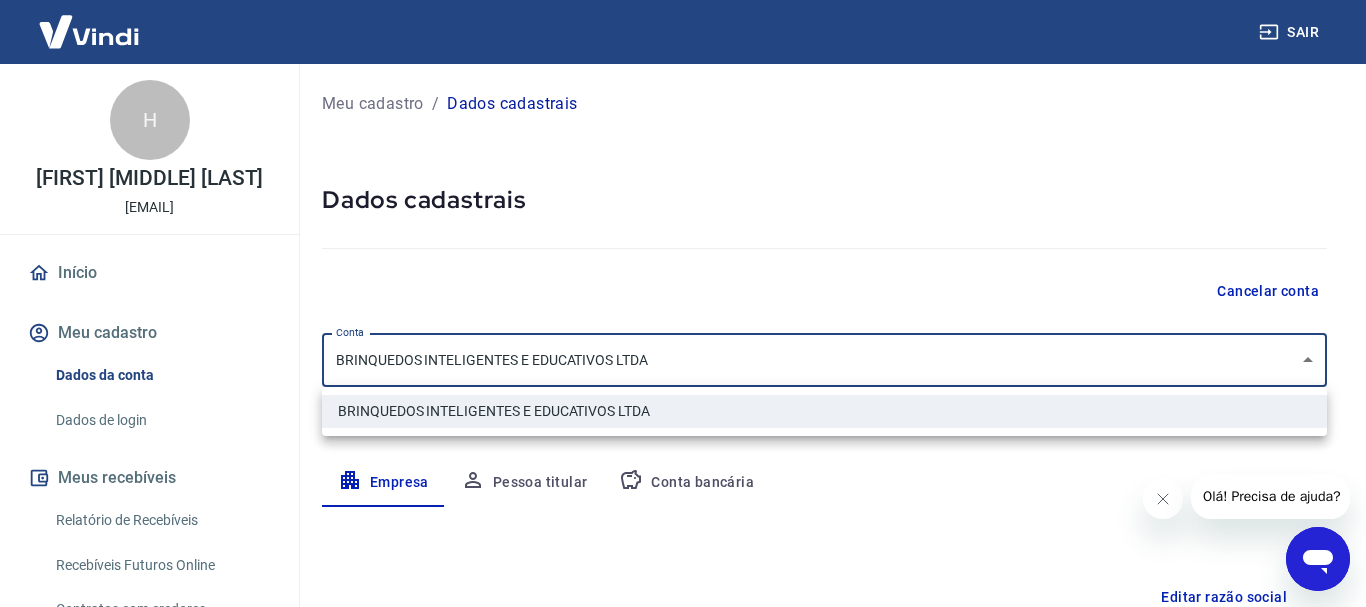 click on "Sair H Homero A B de Souza tollytola@hotmail.com Início Meu cadastro Dados da conta Dados de login Meus recebíveis Relatório de Recebíveis Recebíveis Futuros Online Contratos com credores Disponibilização de agenda Segurança Fale conosco Meu cadastro / Dados cadastrais Dados cadastrais Cancelar conta Conta BRINQUEDOS INTELIGENTES E EDUCATIVOS LTDA [object Object] Conta Empresa Pessoa titular Conta bancária Editar razão social Razão social BRINQUEDOS INTELIGENTES E EDUCATIVOS LTDA Razão social CNPJ 36.573.622/0001-56 CNPJ Endereço da empresa Editar endereço CEP 02013-002 CEP Rua Rua Doutor César Rua Número 574 Número Complemento Complemento Bairro Santana Bairro Cidade São Paulo Cidade Estado Acre Alagoas Amapá Amazonas Bahia Ceará Distrito Federal Espírito Santo Goiás Maranhão Mato Grosso Mato Grosso do Sul Minas Gerais Pará Paraíba Paraná Pernambuco Piauí Rio de Janeiro Rio Grande do Norte Rio Grande do Sul Rondônia Roraima Santa Catarina São Paulo Sergipe Tocantins Estado 2025" at bounding box center [683, 303] 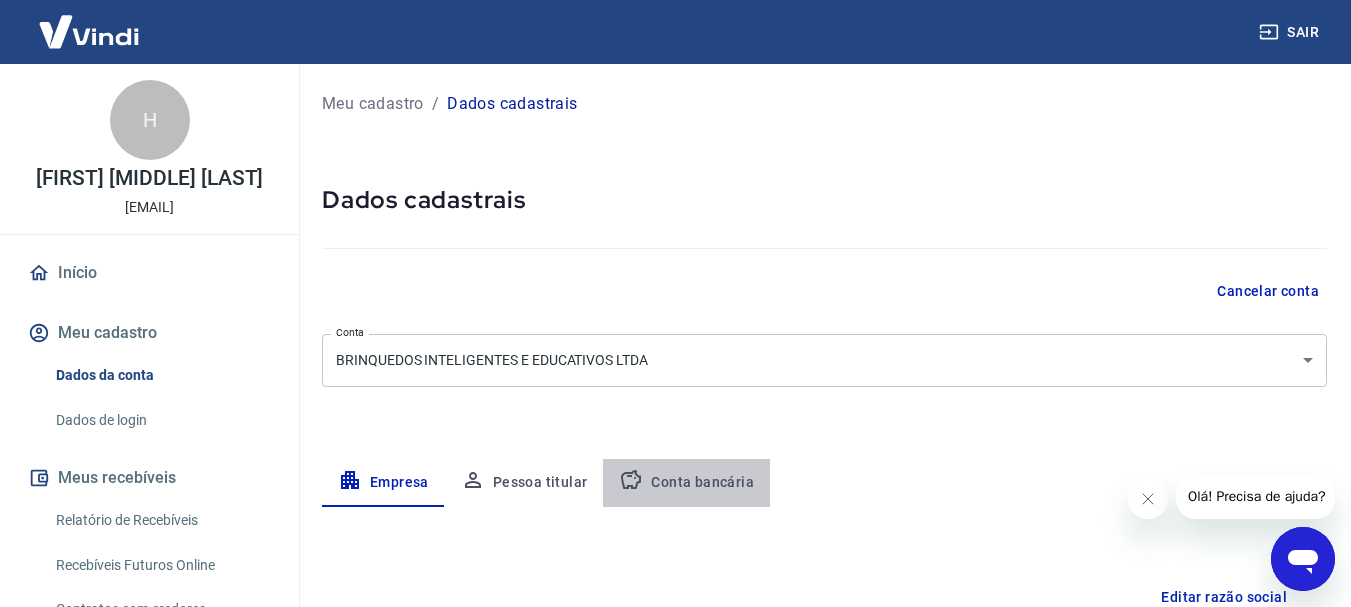 click on "Conta bancária" at bounding box center [686, 483] 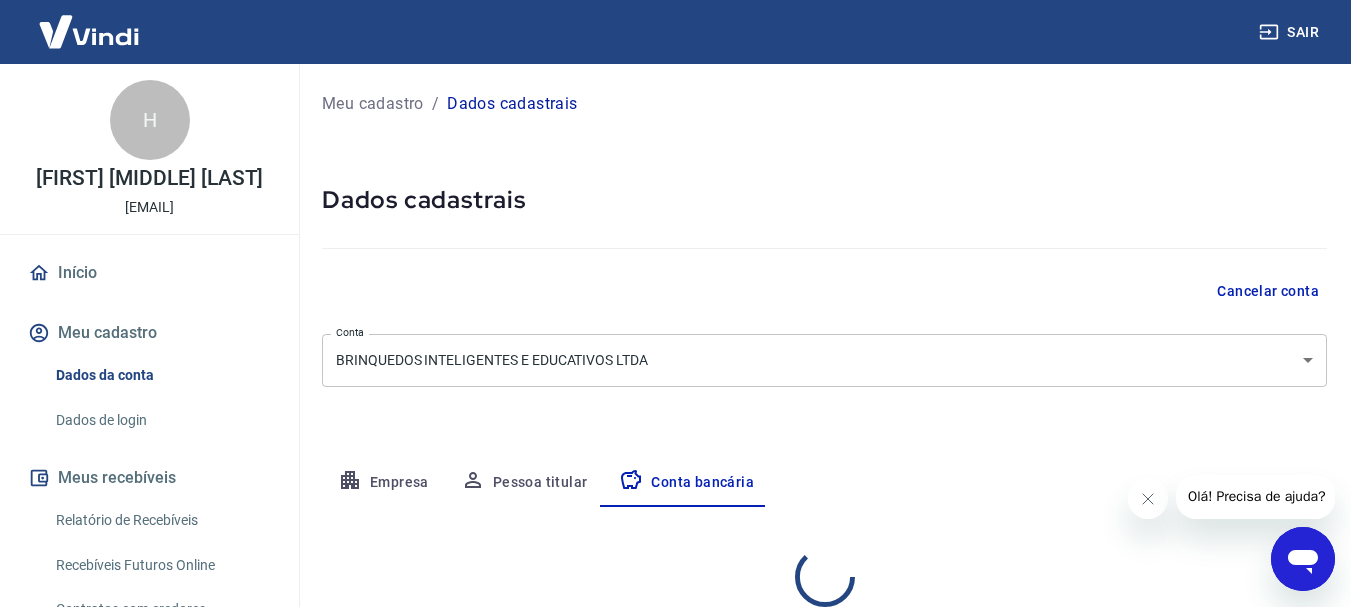 select on "1" 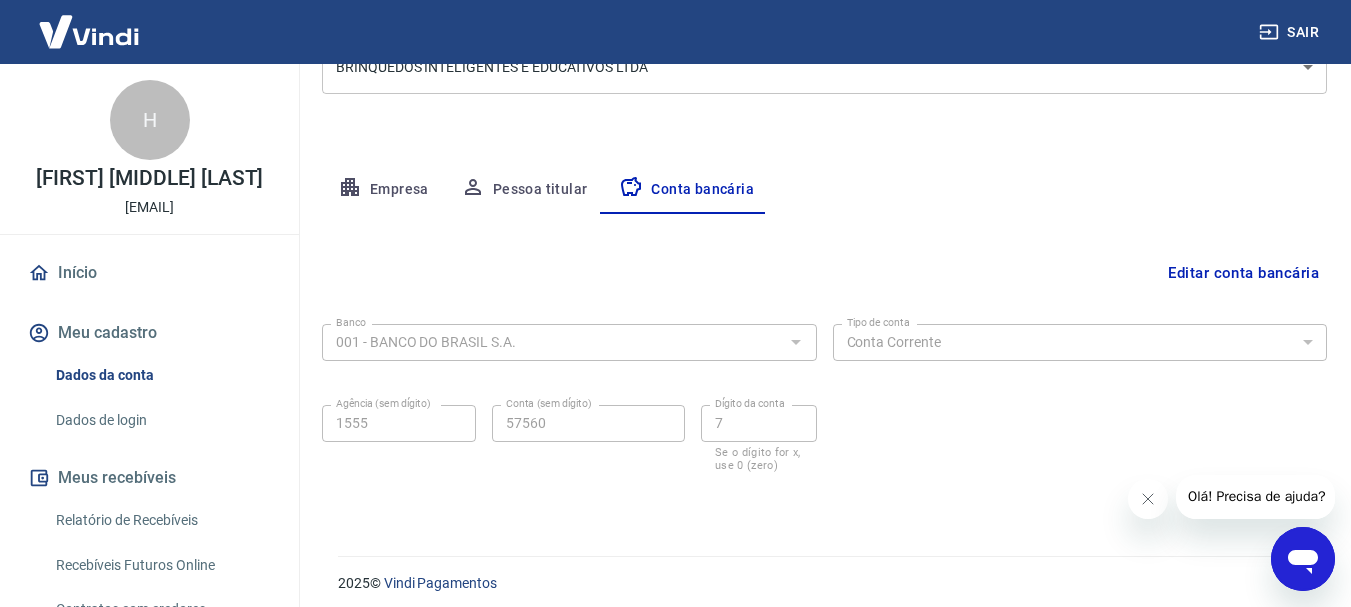 scroll, scrollTop: 304, scrollLeft: 0, axis: vertical 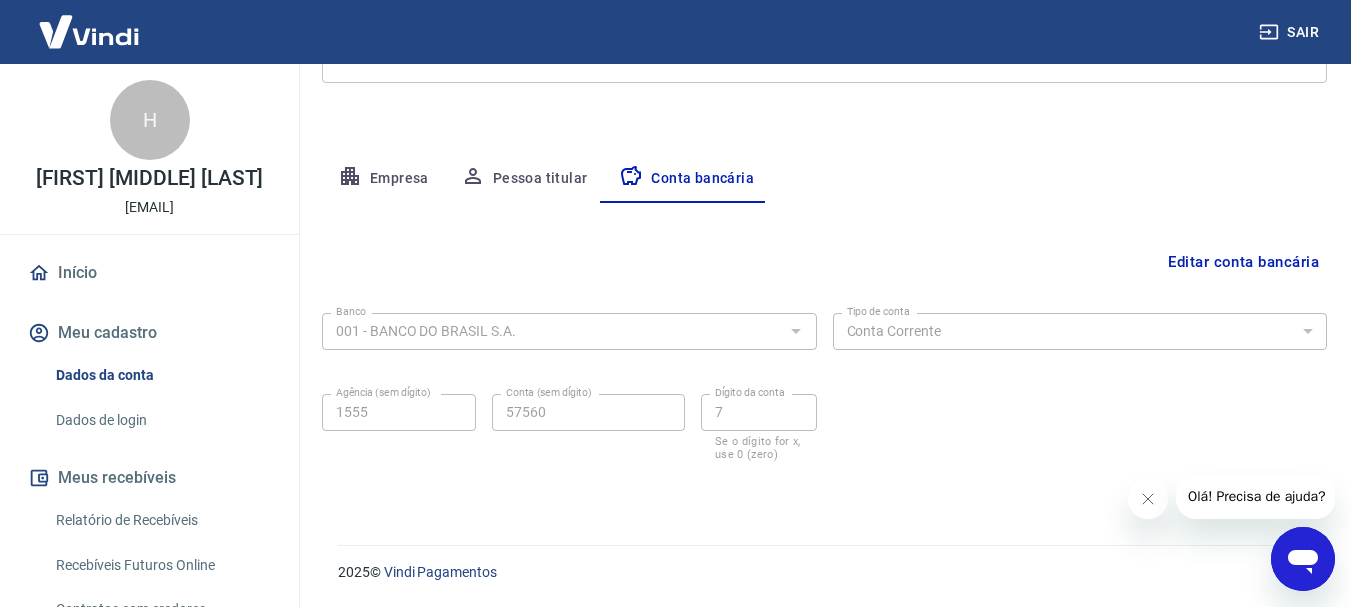 click on "Olá! Precisa de ajuda?" at bounding box center (1256, 496) 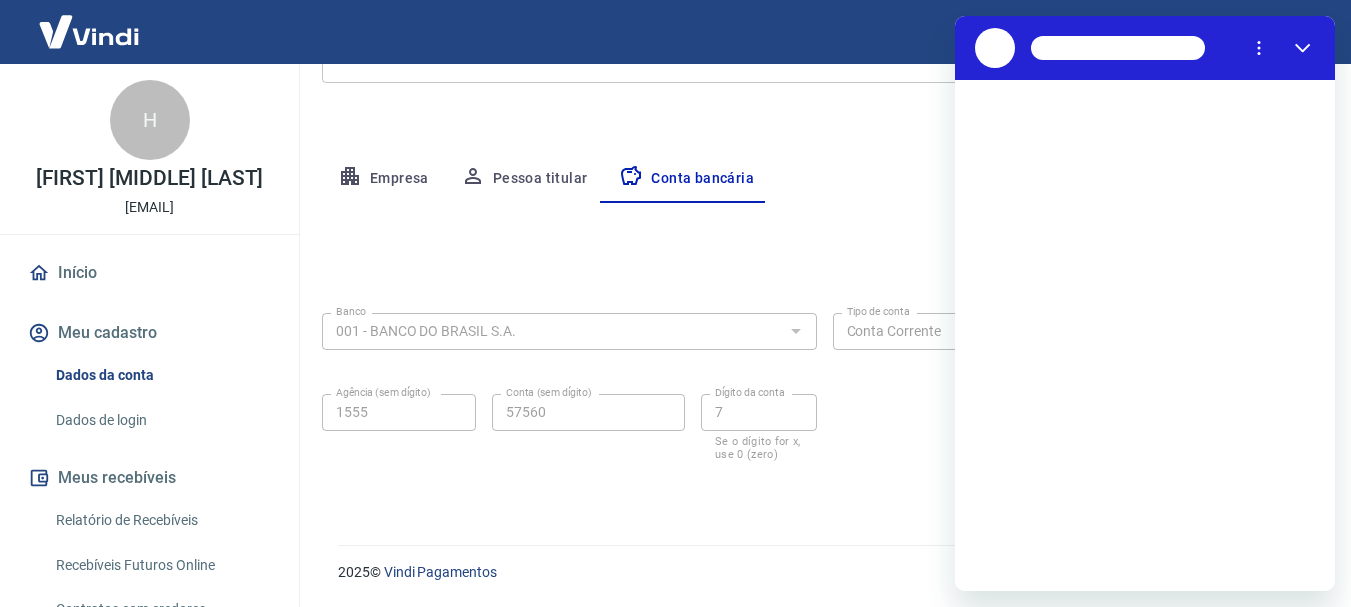 scroll, scrollTop: 0, scrollLeft: 0, axis: both 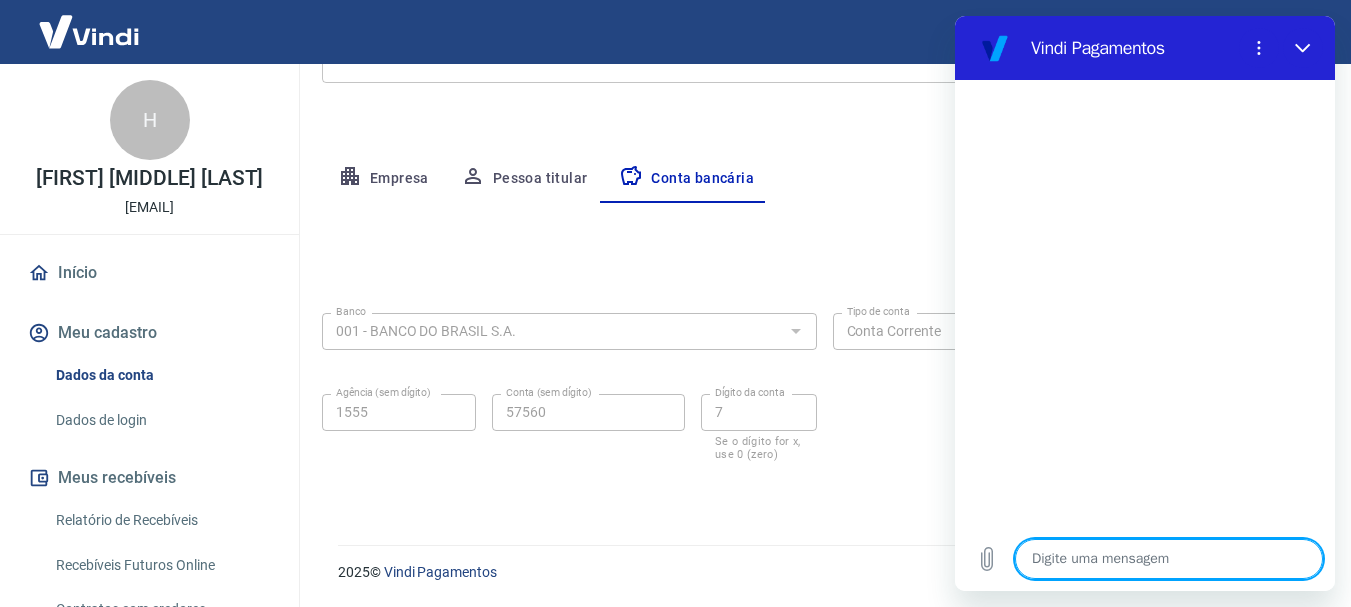 type on "O" 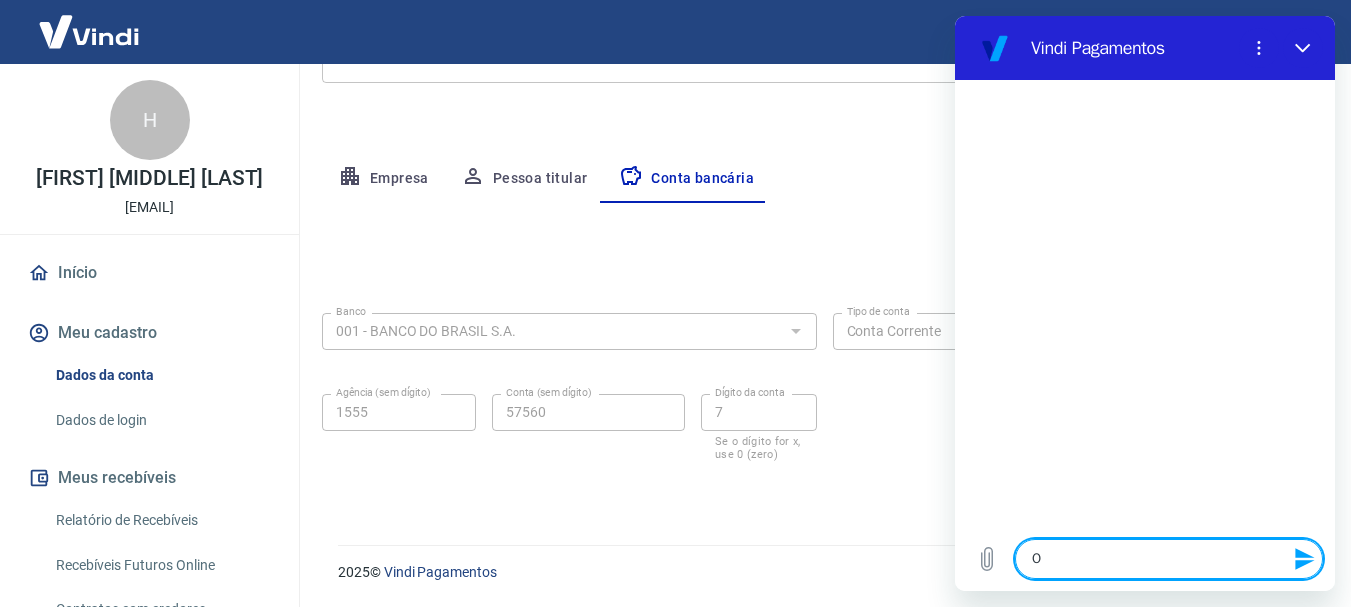type on "Ol" 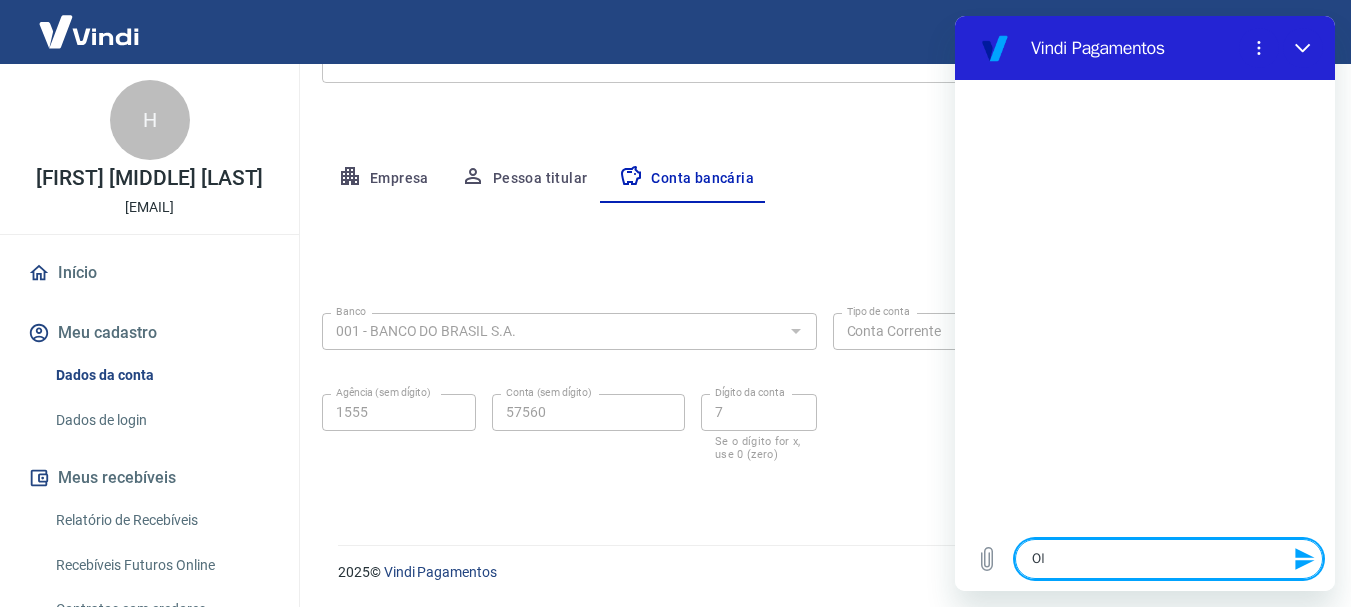 type on "Olá" 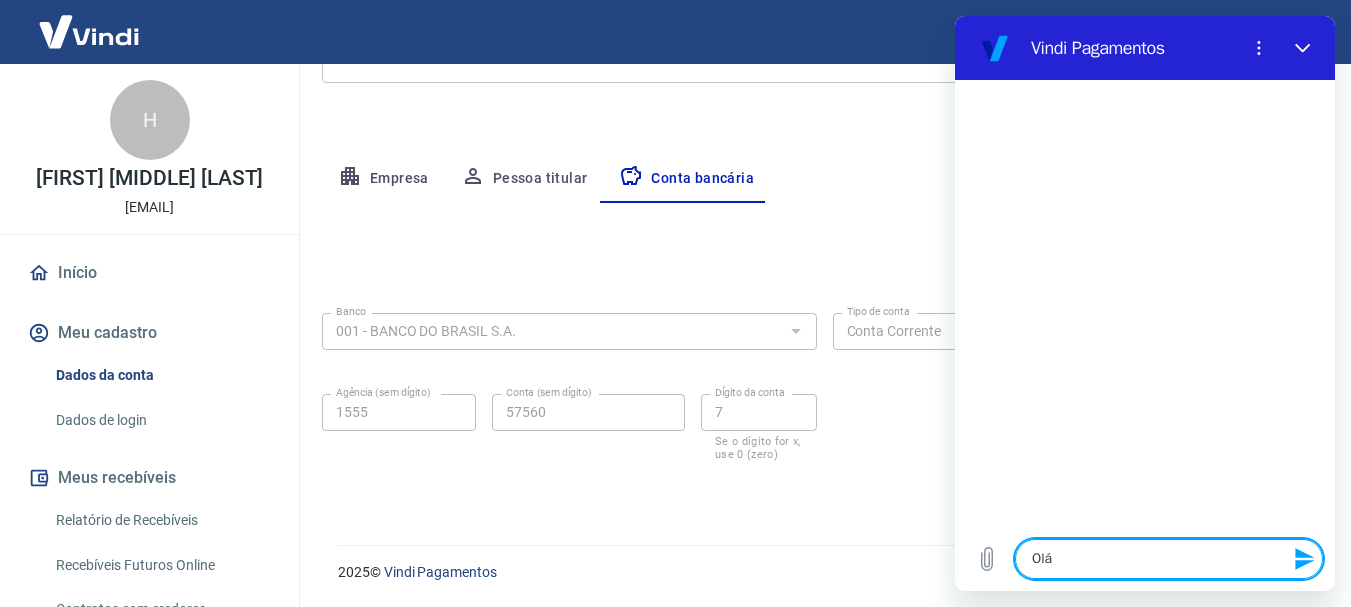 type on "Olá" 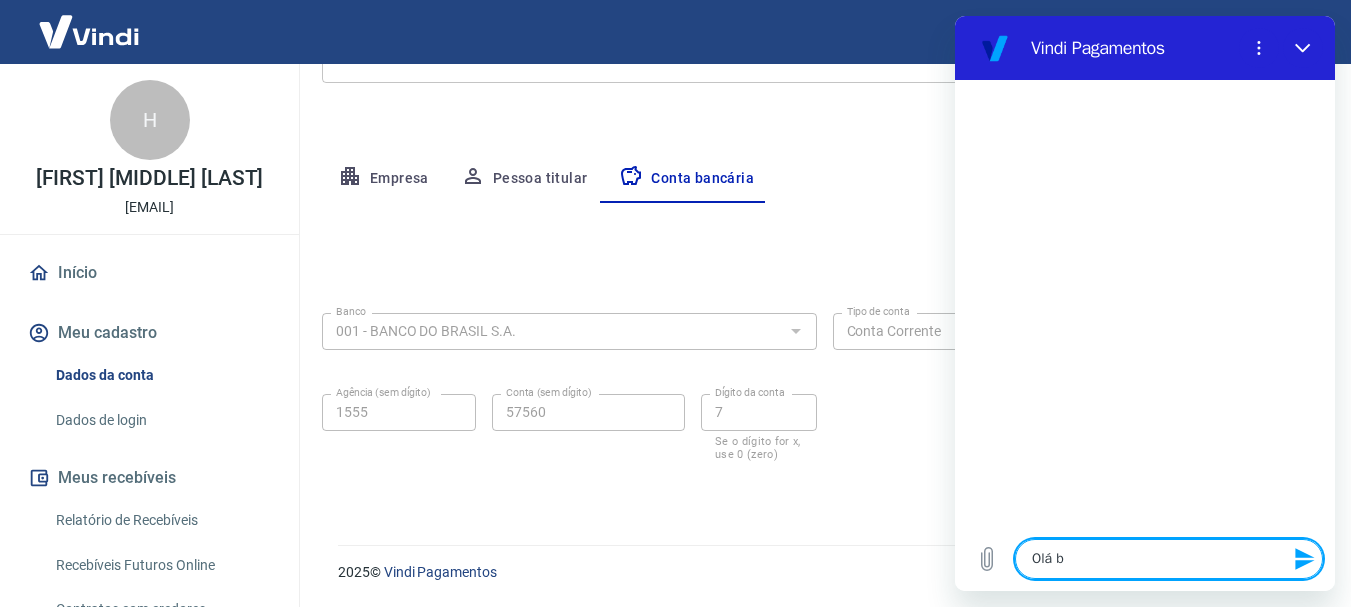 type on "Olá bo" 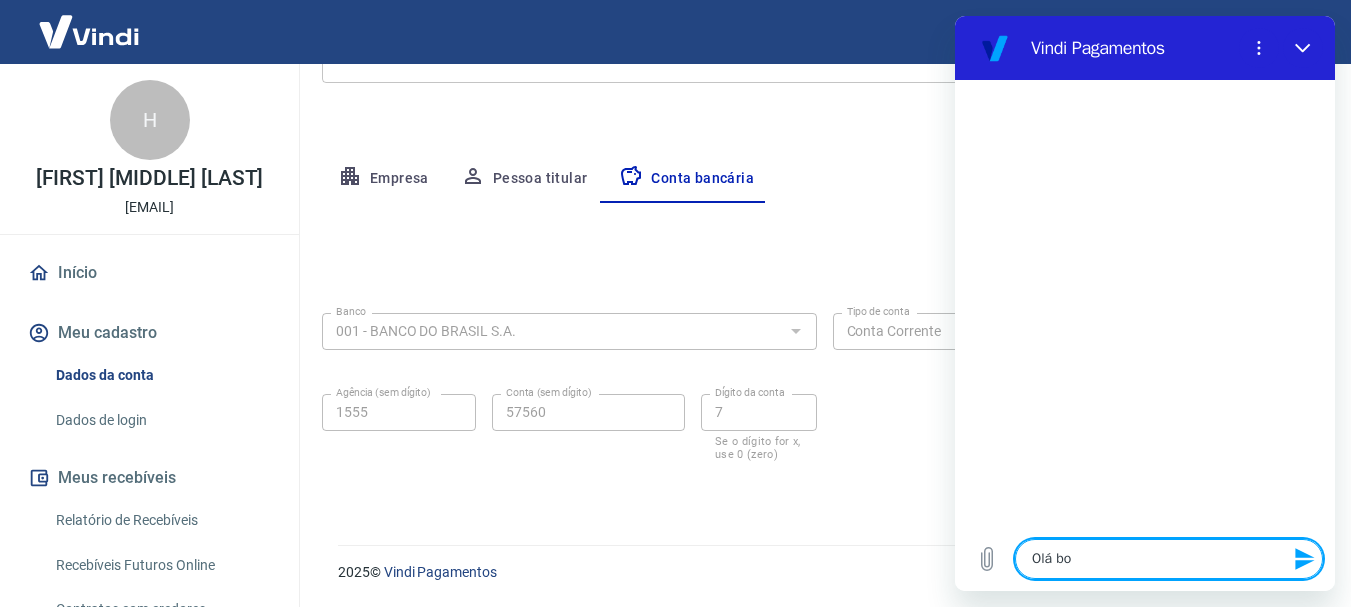 type on "Olá bom" 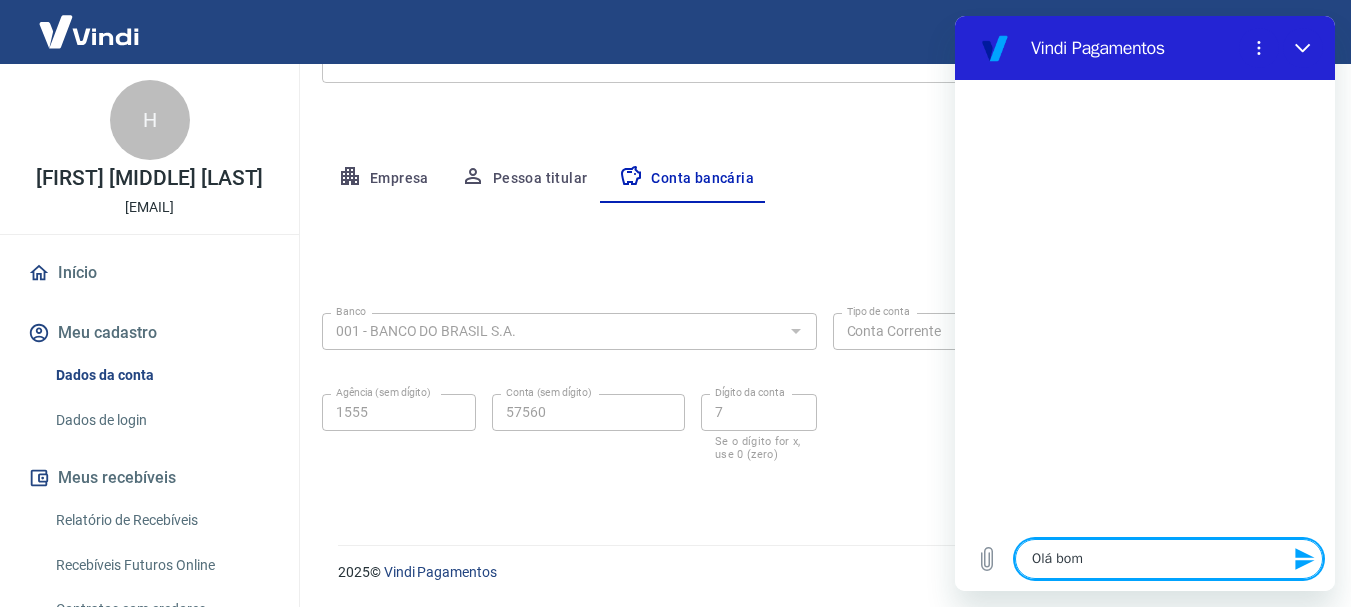 type on "Olá bom" 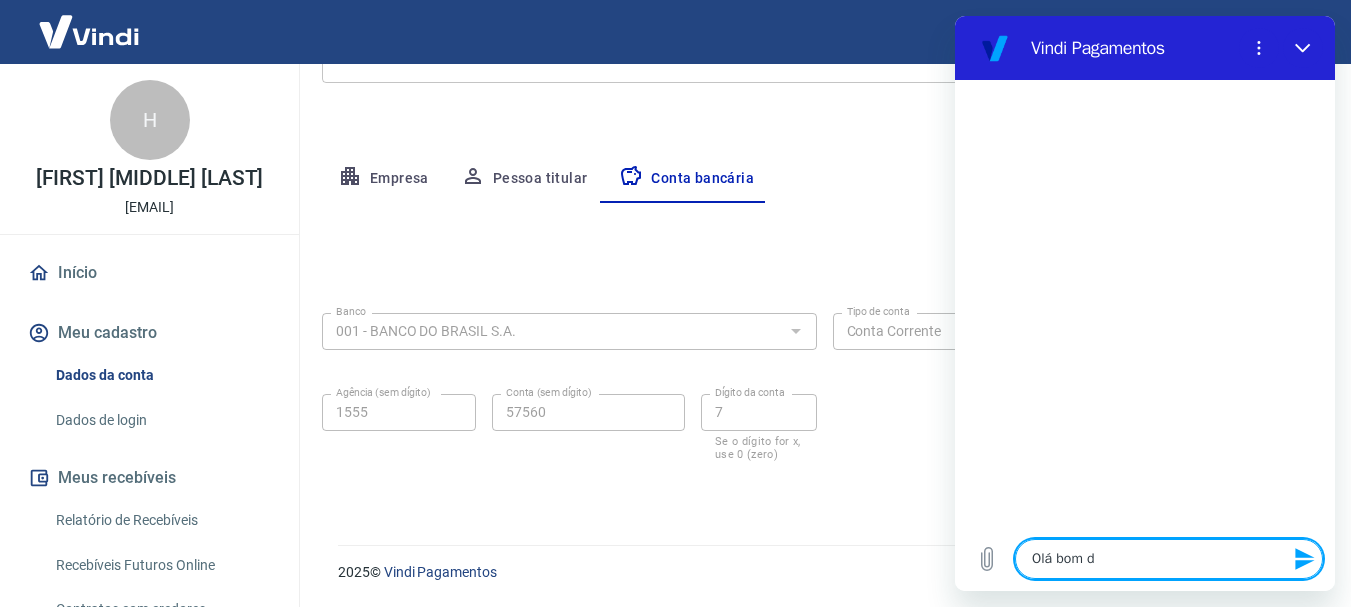 type on "Olá bom di" 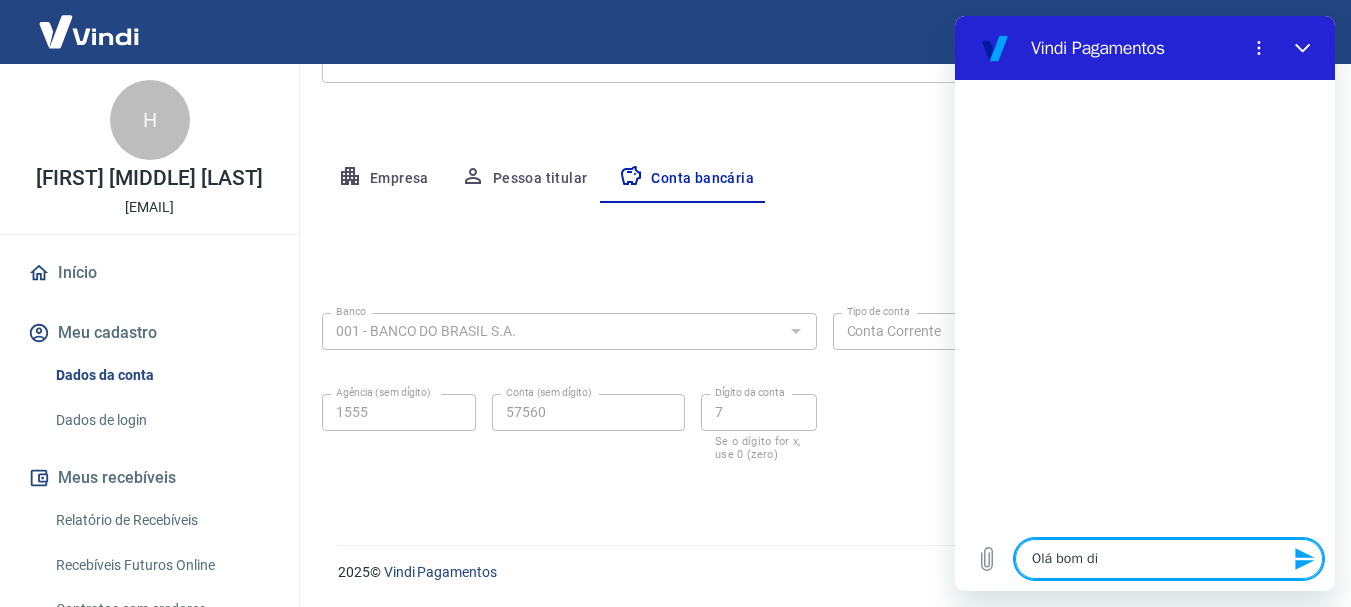 type on "Olá bom dia" 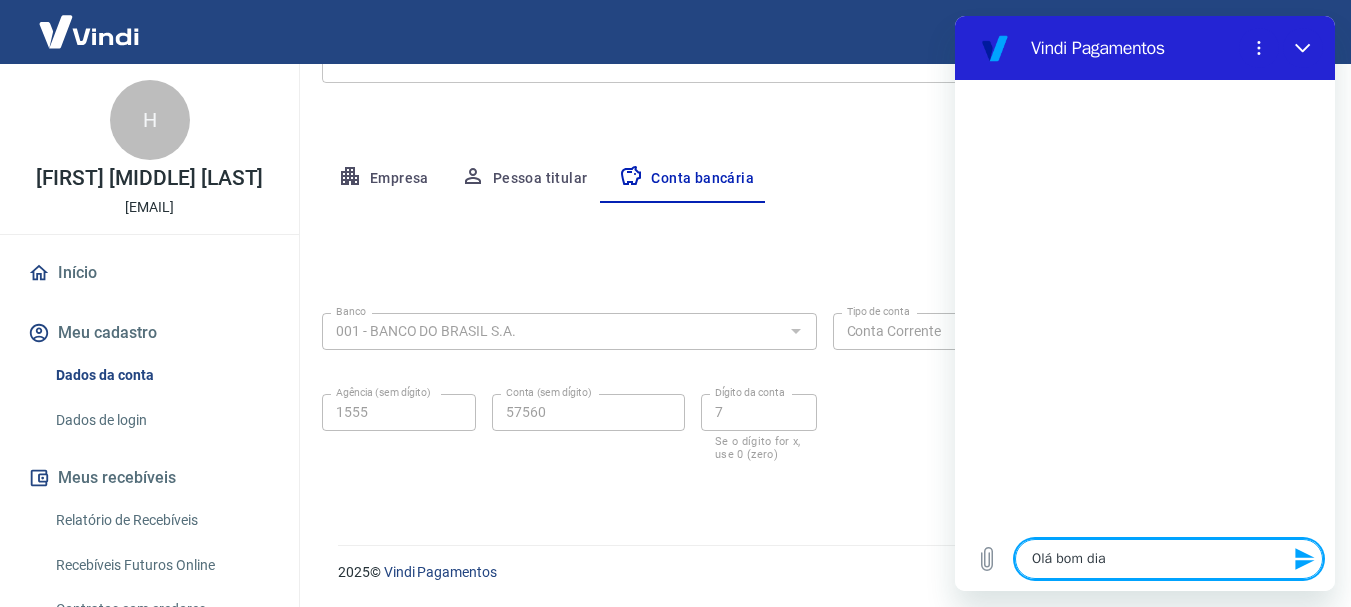 type on "Olá bom dia" 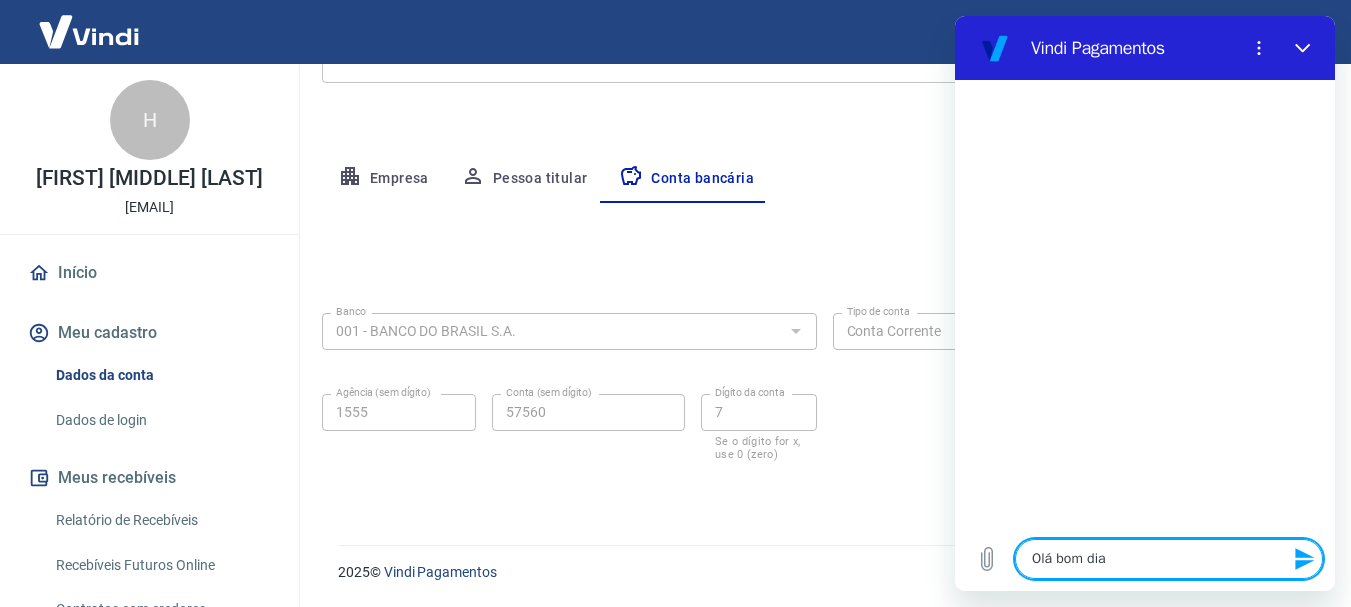 type 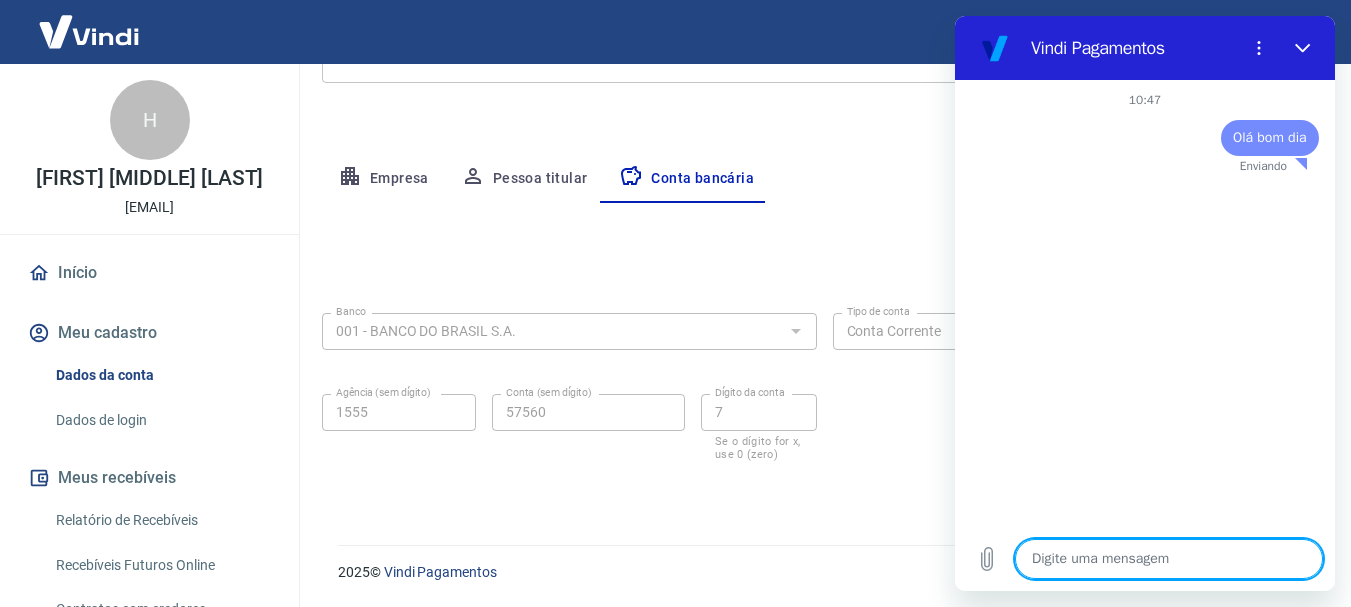 type on "x" 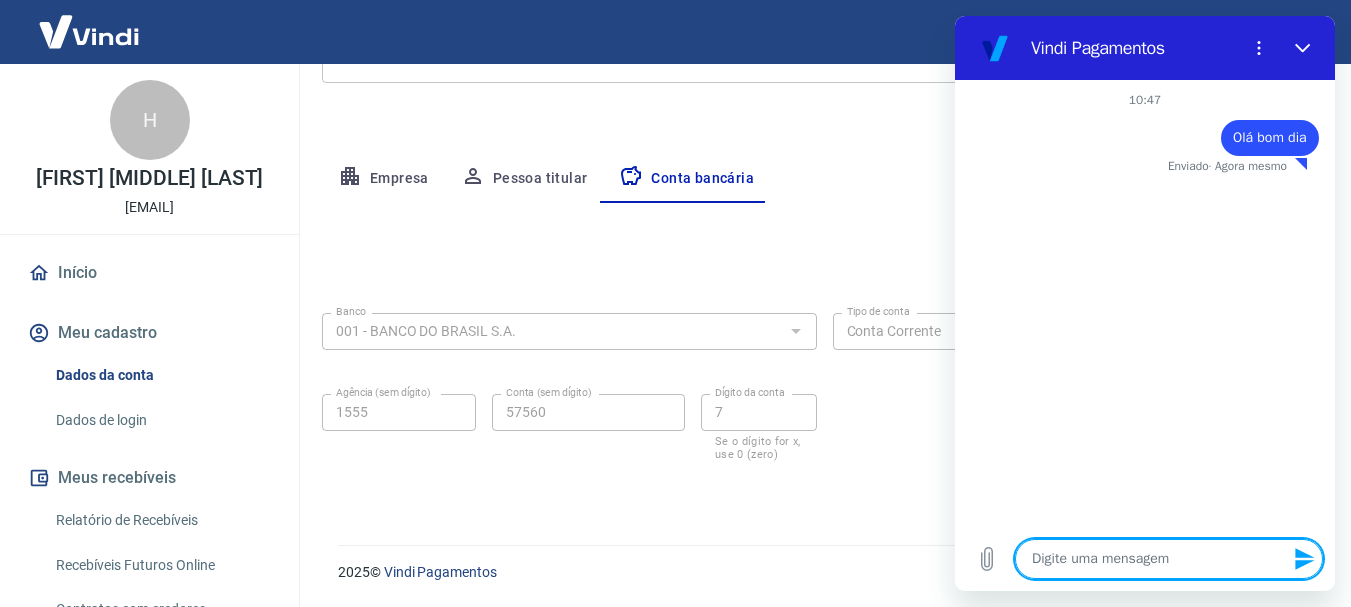 type on "e" 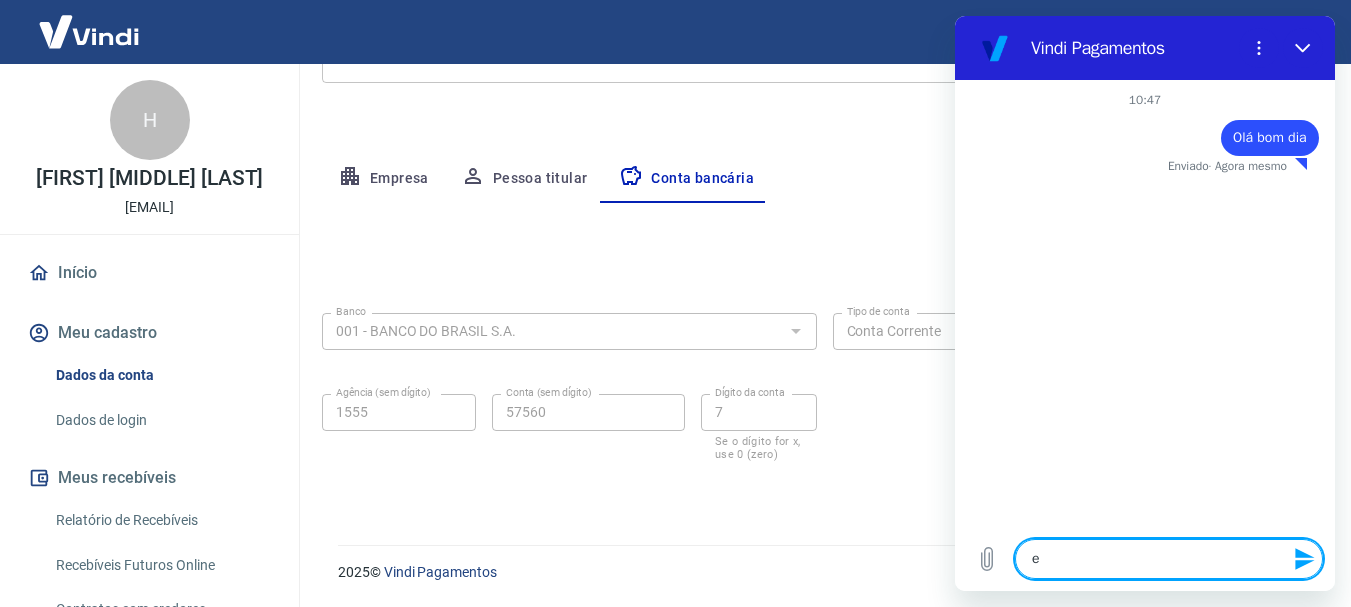 type on "ef" 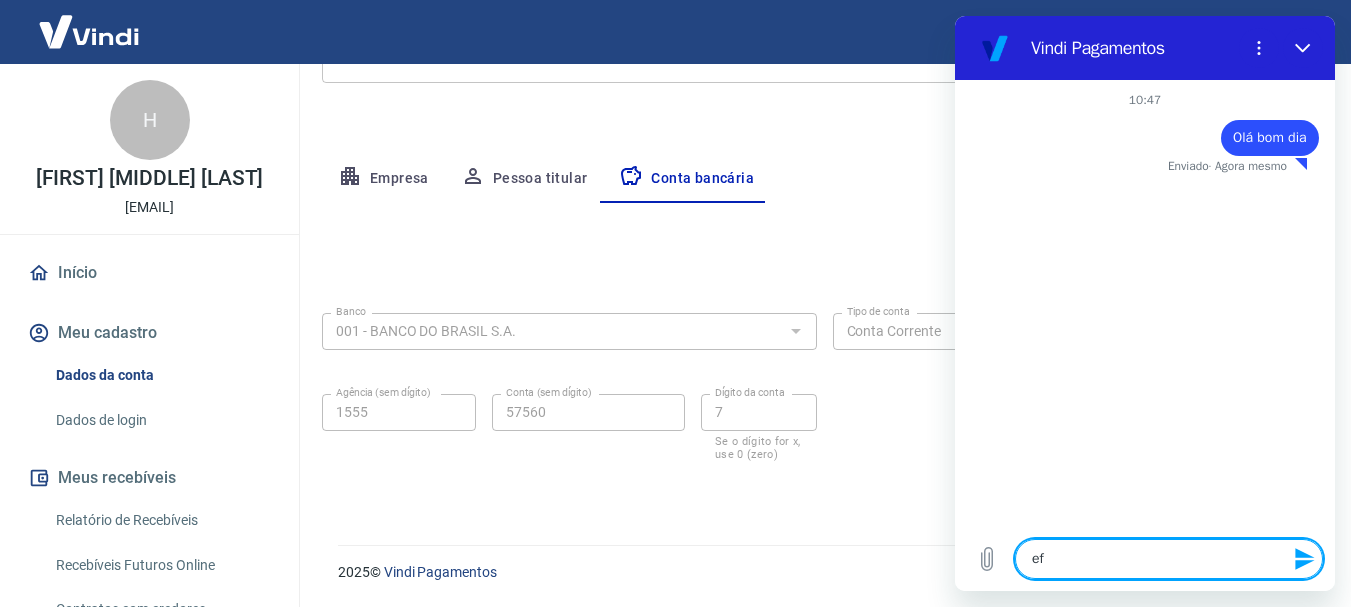 type on "efe" 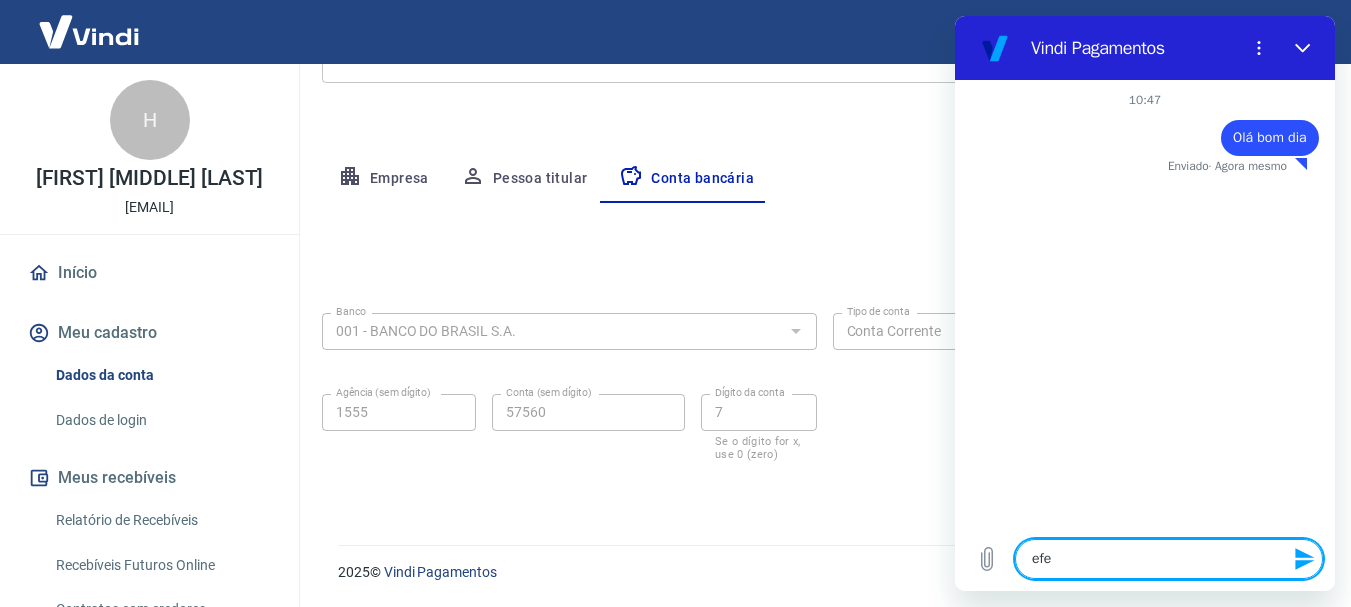 type on "x" 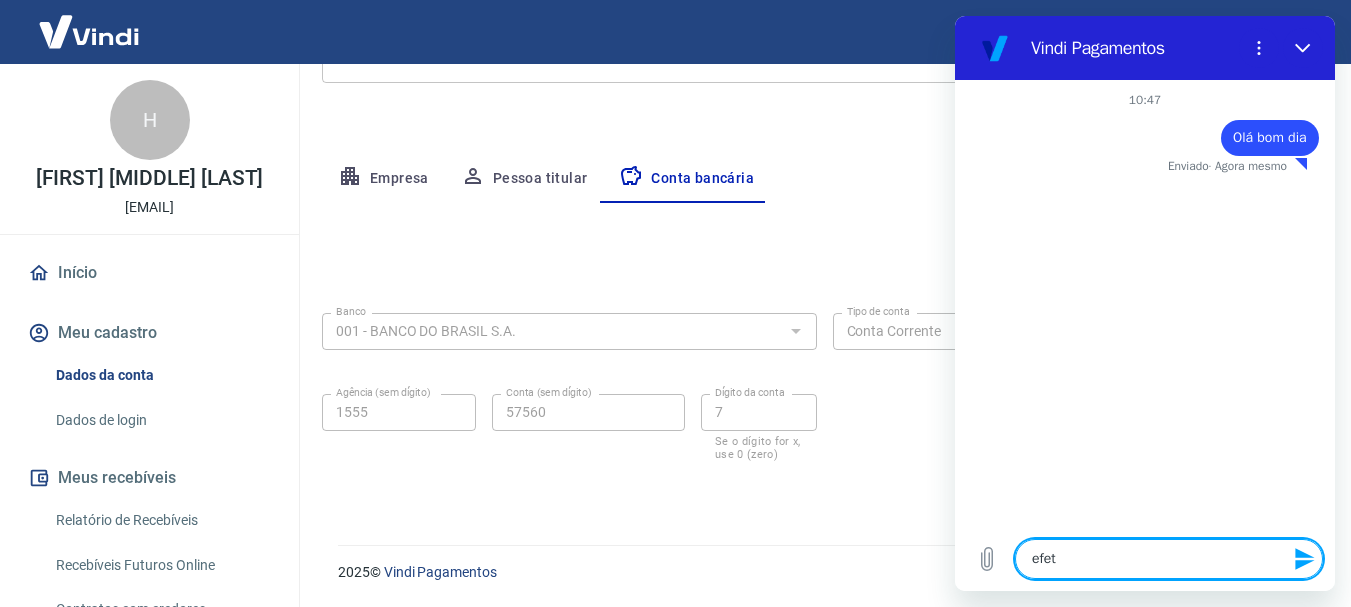 type on "efe" 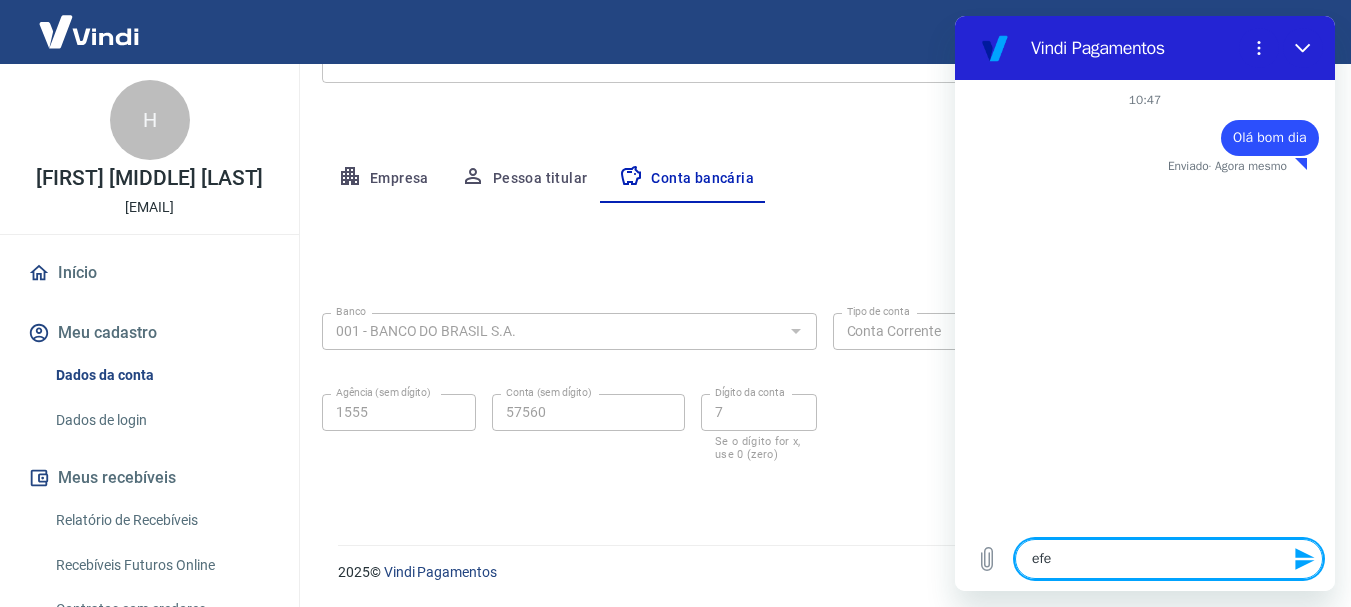 type on "ef" 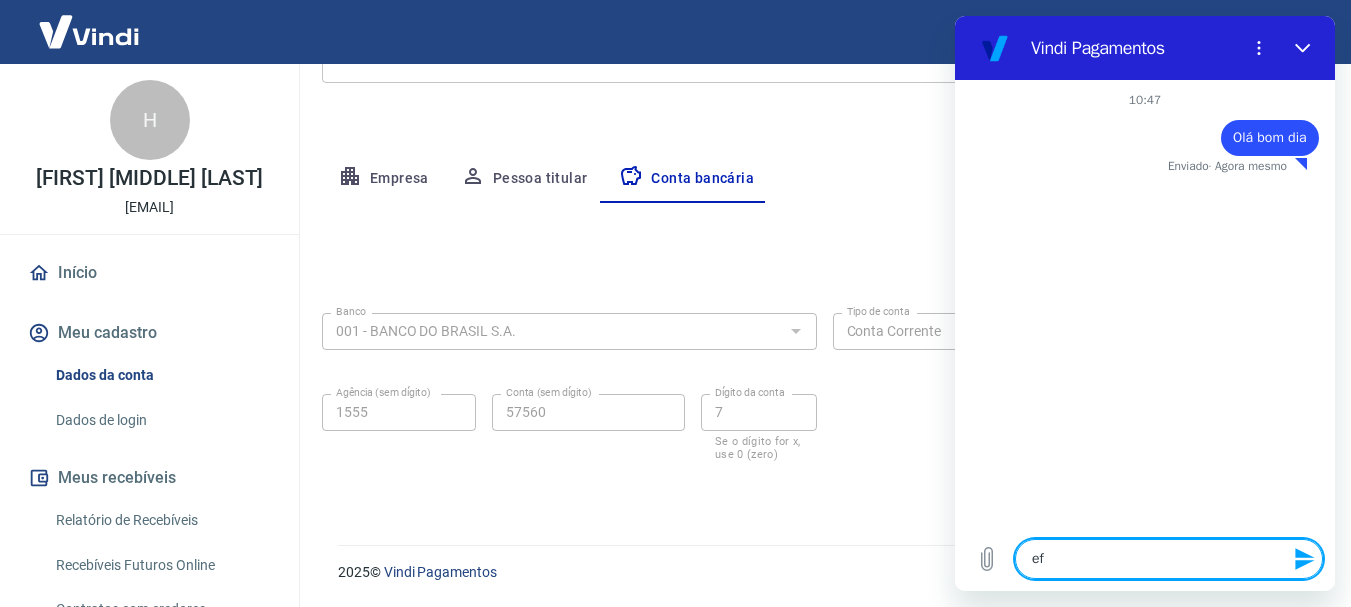 type on "x" 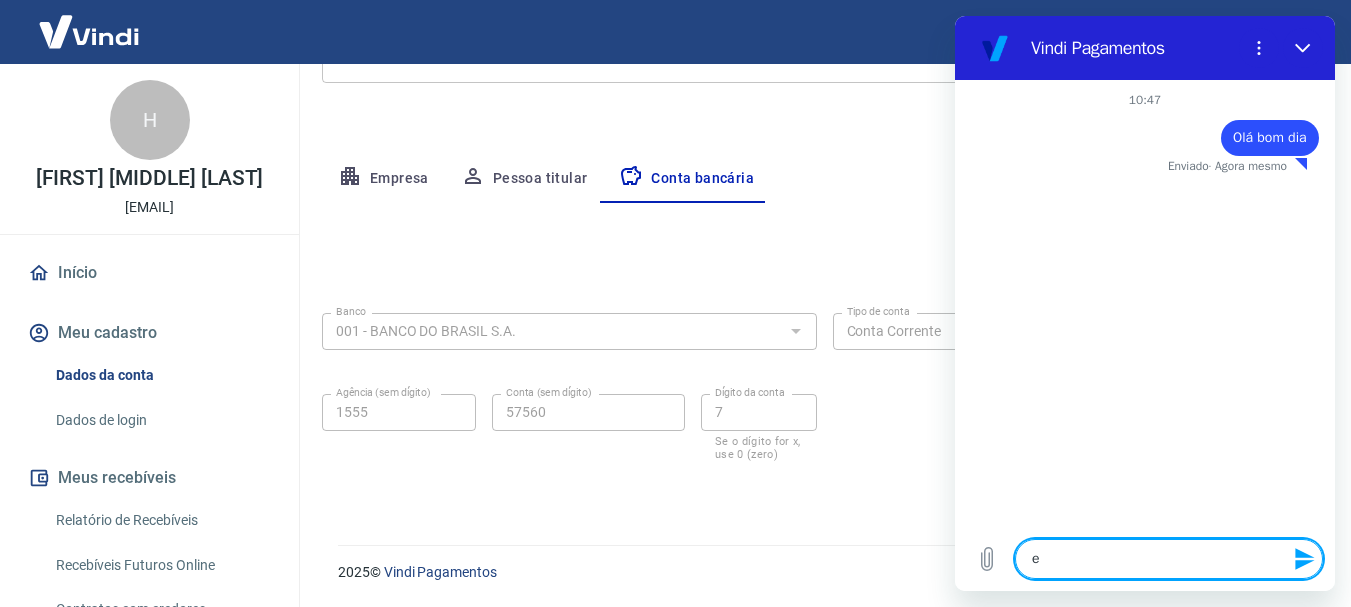 type 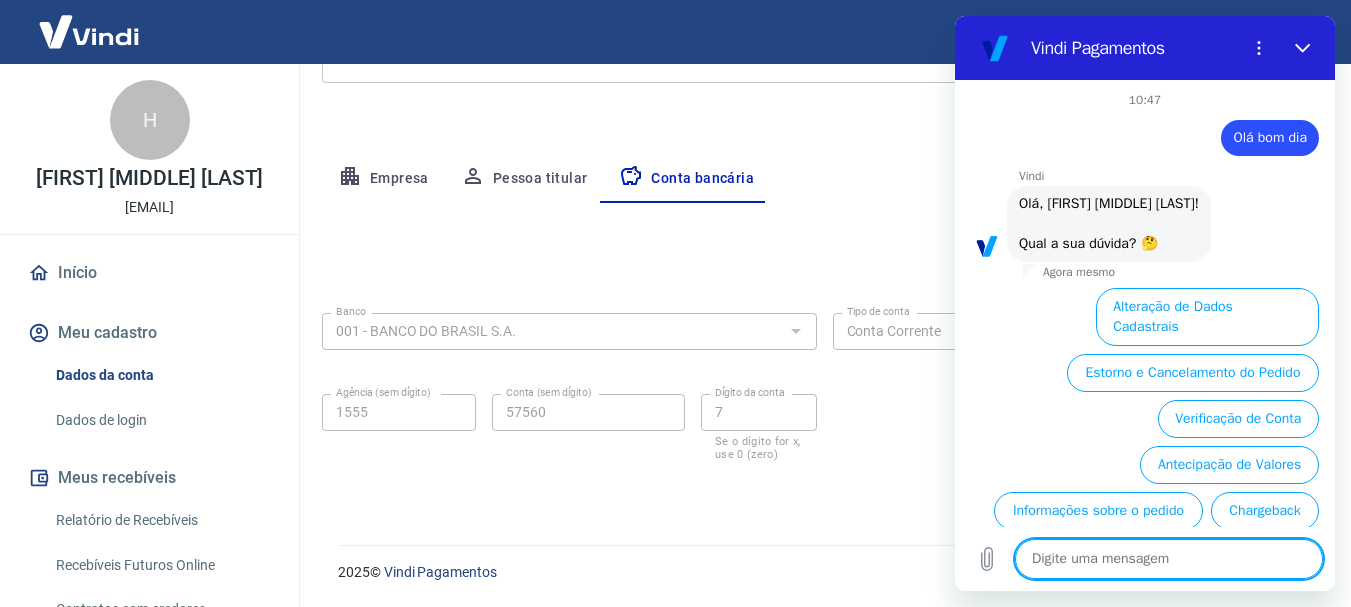 scroll, scrollTop: 126, scrollLeft: 0, axis: vertical 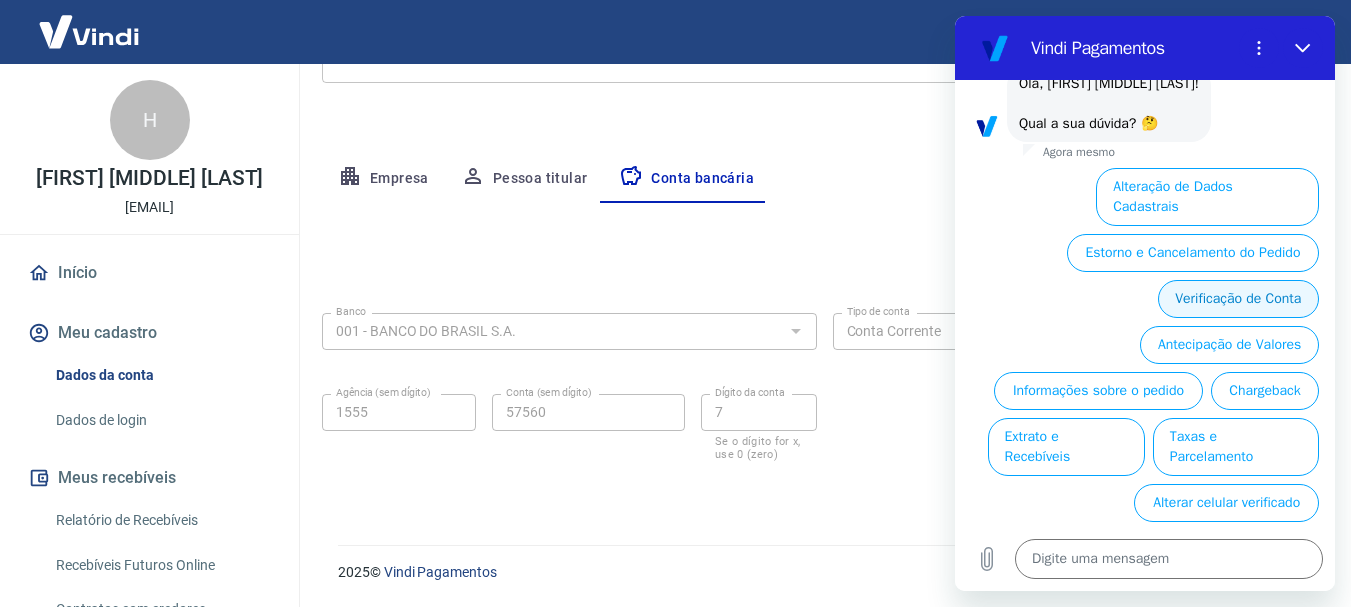 click on "Verificação de Conta" at bounding box center [1238, 299] 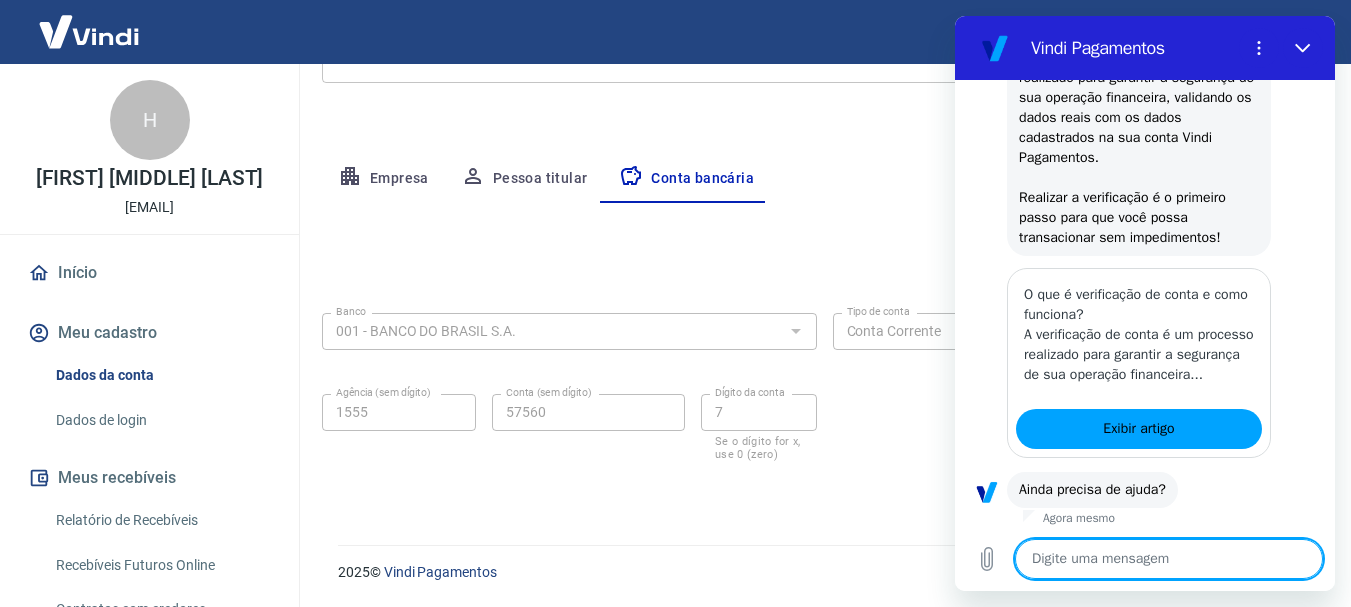 scroll, scrollTop: 370, scrollLeft: 0, axis: vertical 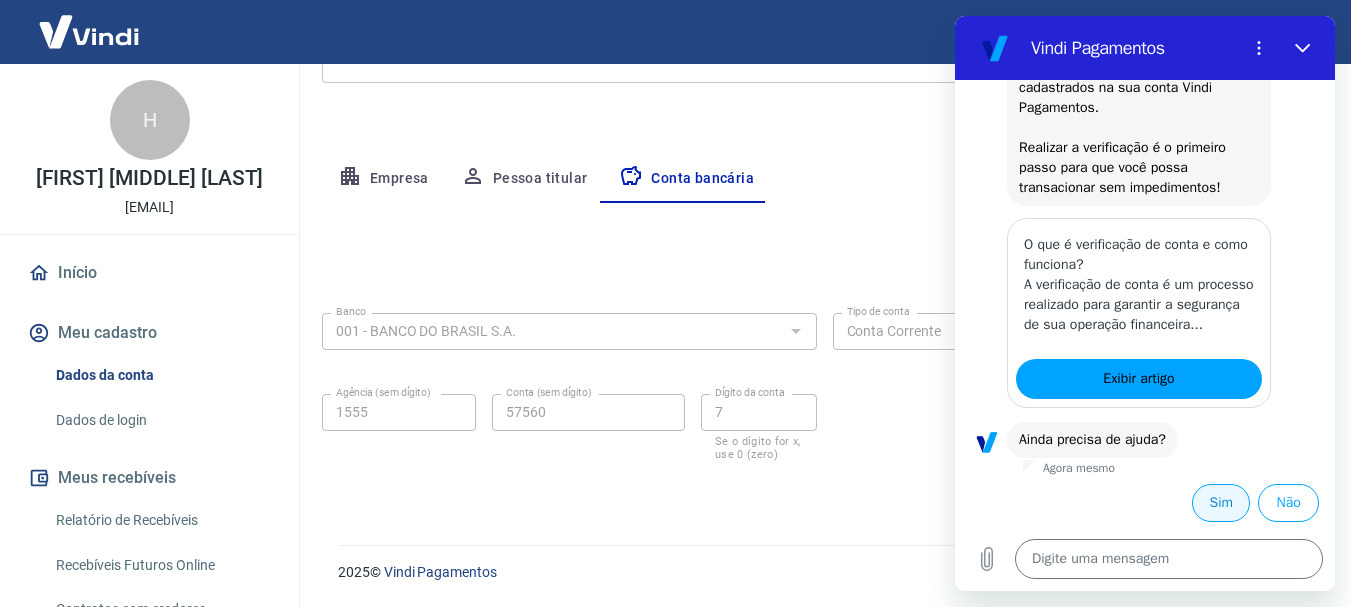 click on "Sim" at bounding box center (1221, 503) 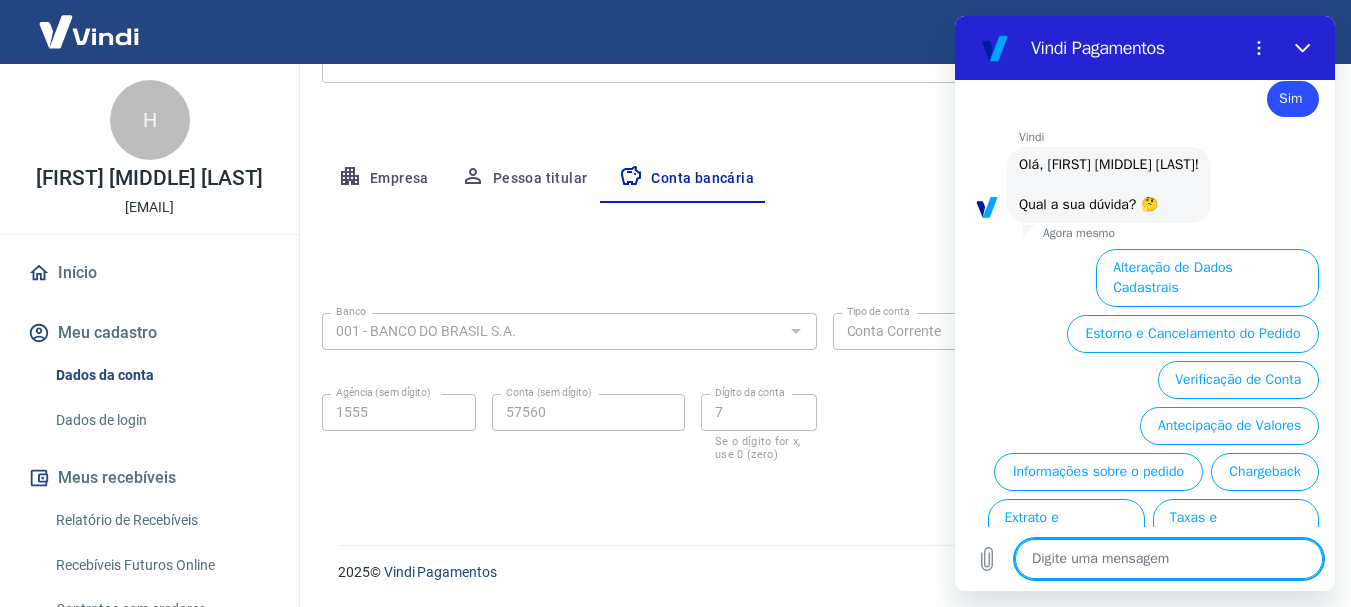 scroll, scrollTop: 846, scrollLeft: 0, axis: vertical 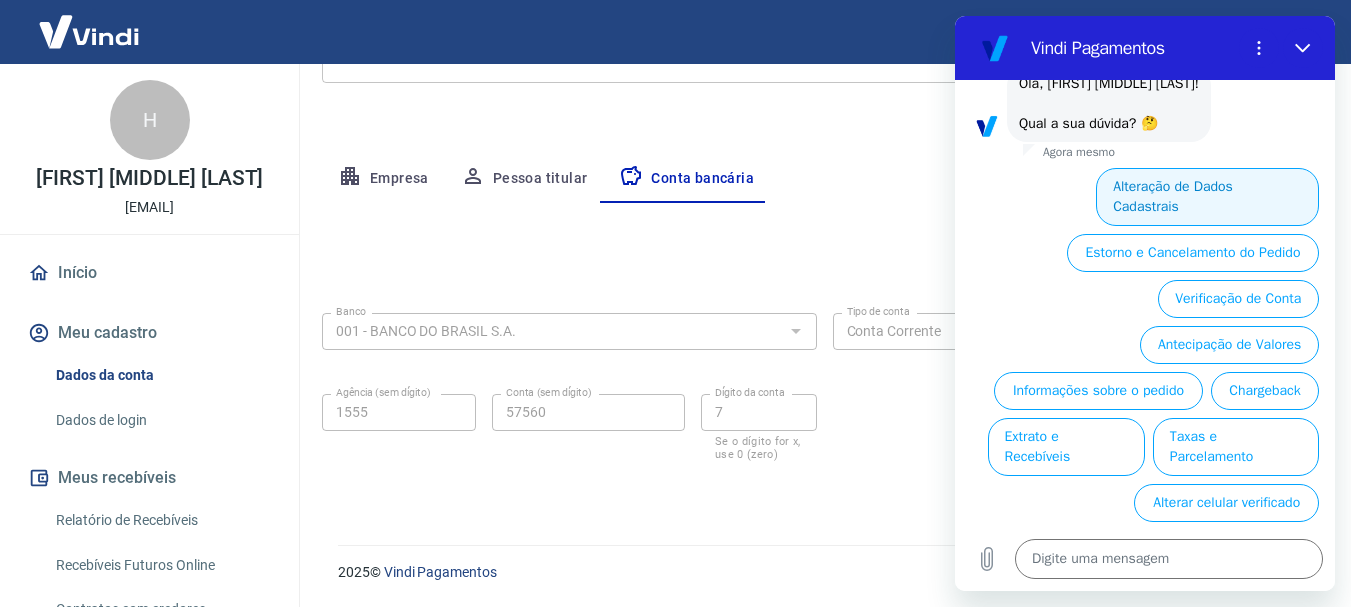 click on "Alteração de Dados Cadastrais" at bounding box center (1207, 197) 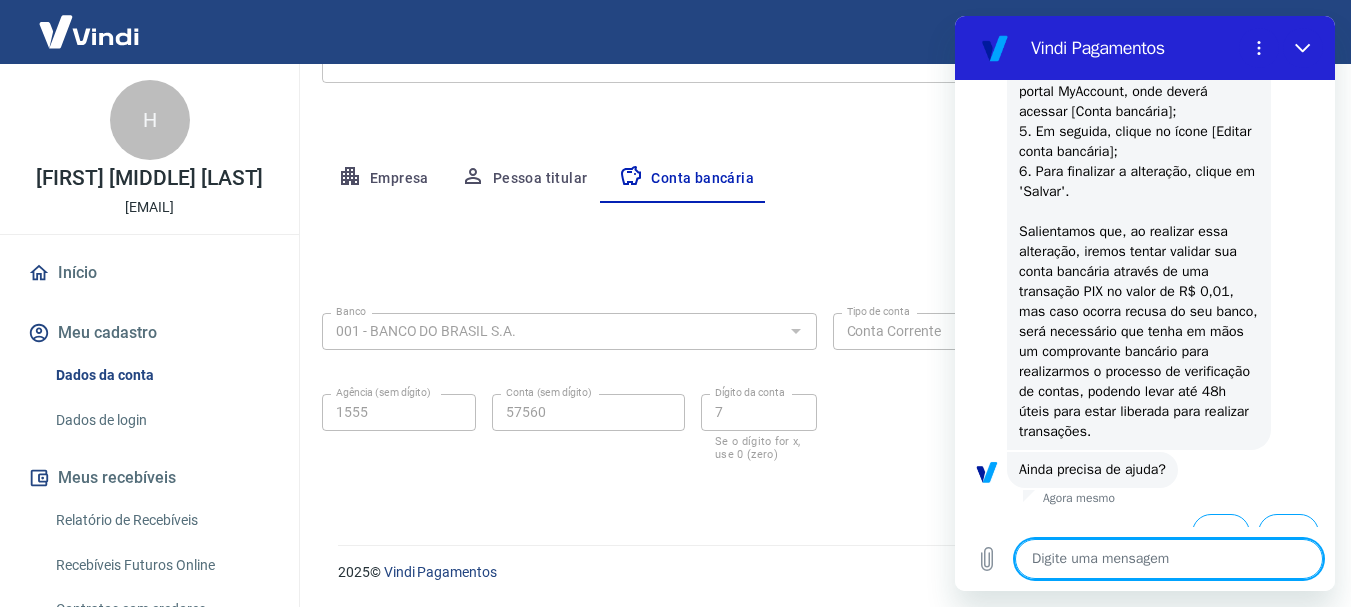 scroll, scrollTop: 1216, scrollLeft: 0, axis: vertical 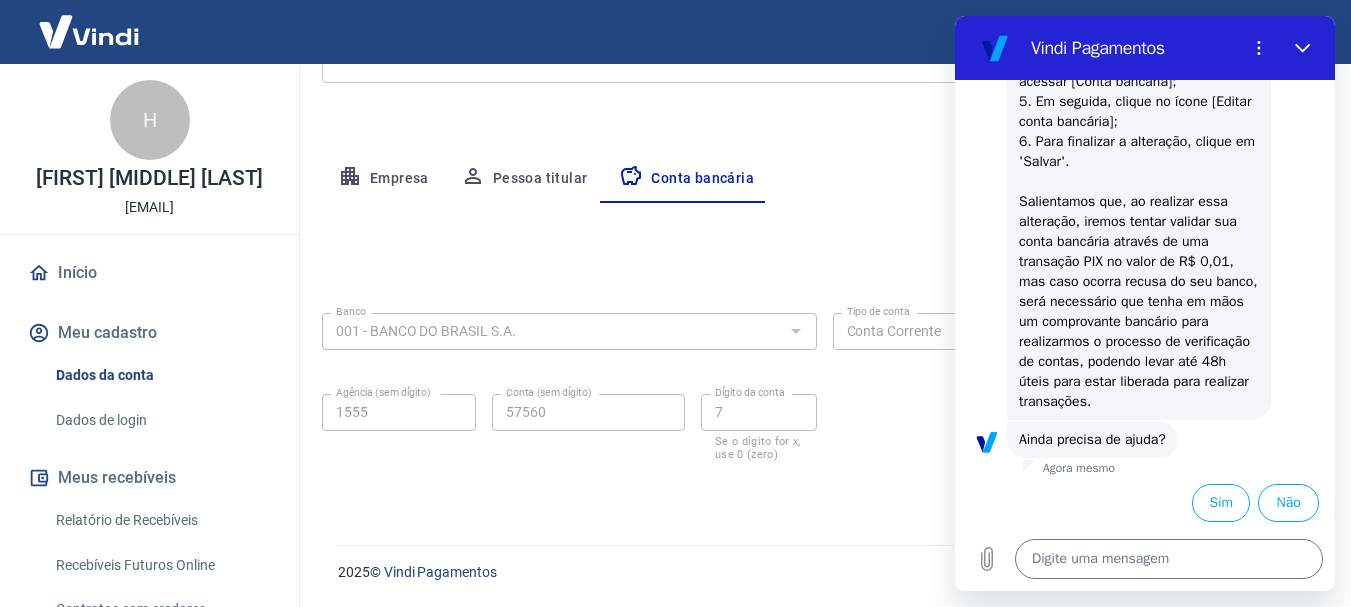 click on "Meu cadastro / Dados cadastrais Dados cadastrais Cancelar conta Conta BRINQUEDOS INTELIGENTES E EDUCATIVOS LTDA [object Object] Conta Empresa Pessoa titular Conta bancária Editar conta bancária Banco 001 - BANCO DO BRASIL S.A. Banco Tipo de conta Conta Corrente Conta Poupança Tipo de conta Agência (sem dígito) 1555 Agência (sem dígito) Conta (sem dígito) 57560 Conta (sem dígito) Dígito da conta 7 Dígito da conta Se o dígito for x, use 0 (zero) Atenção Ao cadastrar uma nova conta bancária, faremos um crédito de valor simbólico na conta bancária informada. Este crédito é apenas para verificação de segurança e será feito automaticamente após a alteração da conta. Salvar Cancelar" at bounding box center [824, 140] 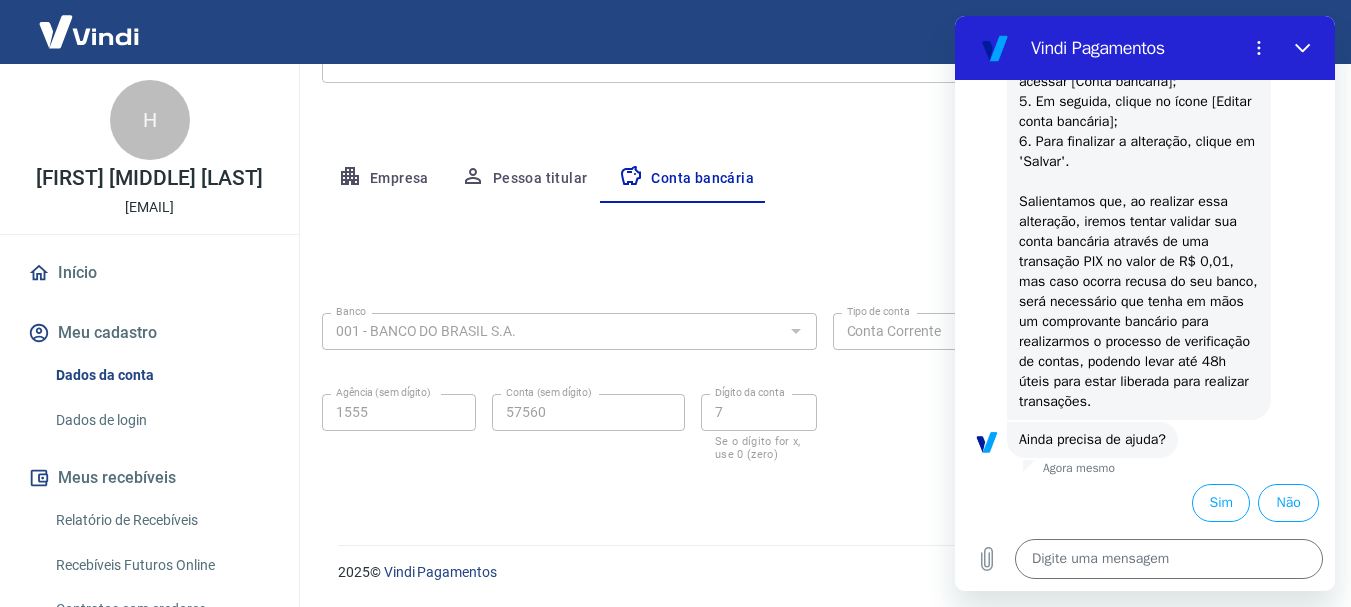 click at bounding box center [795, 331] 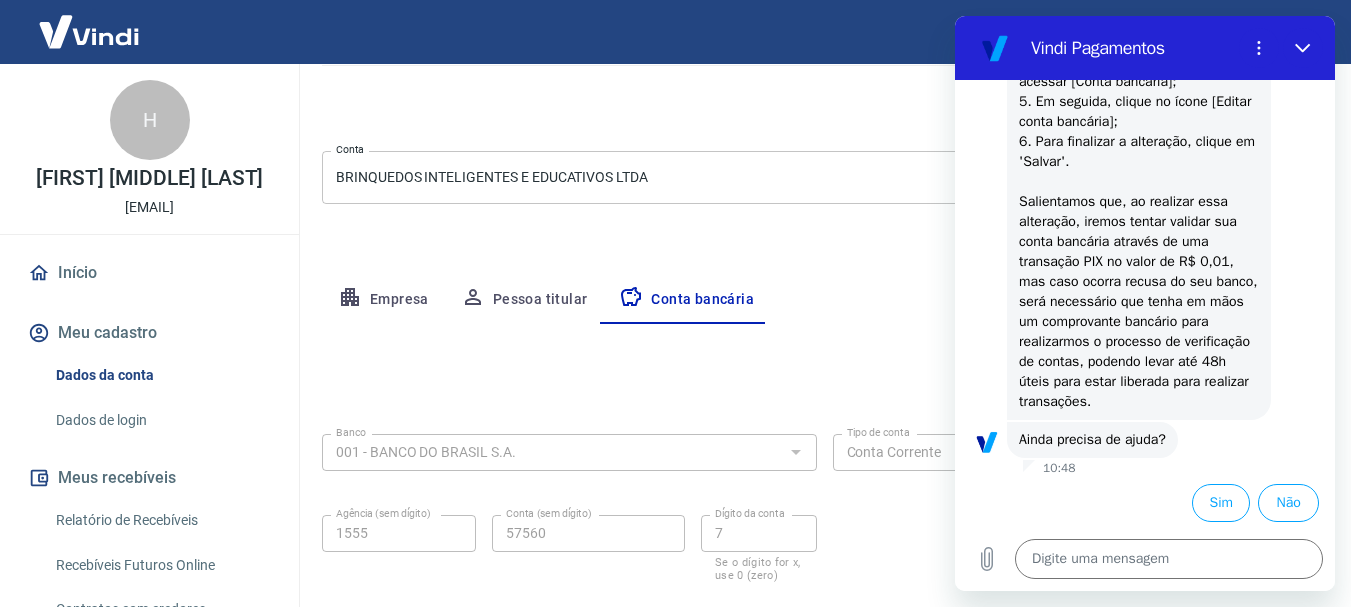 scroll, scrollTop: 185, scrollLeft: 0, axis: vertical 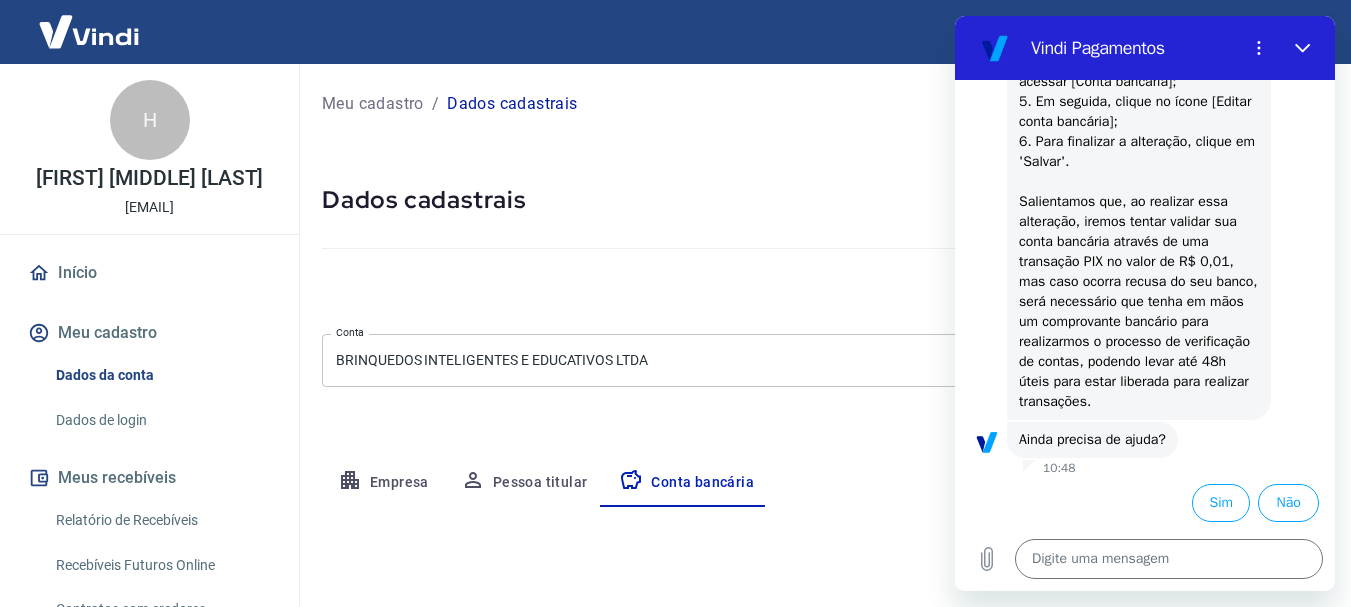 drag, startPoint x: 1333, startPoint y: 420, endPoint x: 2291, endPoint y: 480, distance: 959.8771 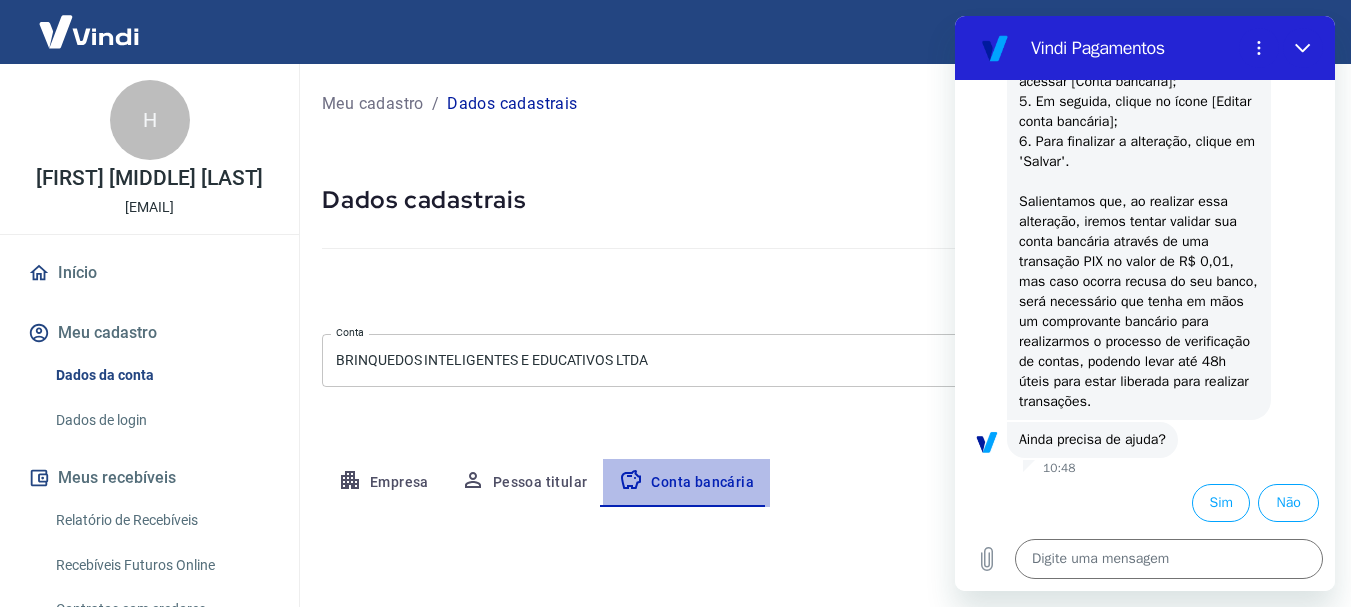 click on "Conta bancária" at bounding box center (686, 483) 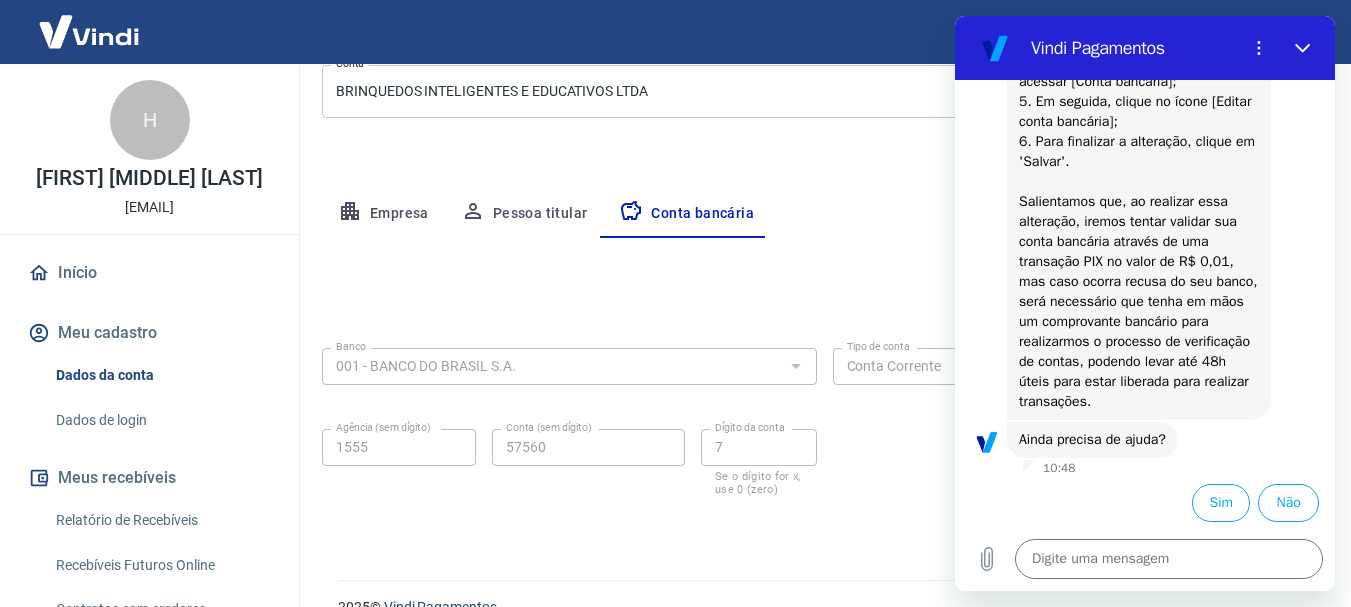 scroll, scrollTop: 304, scrollLeft: 0, axis: vertical 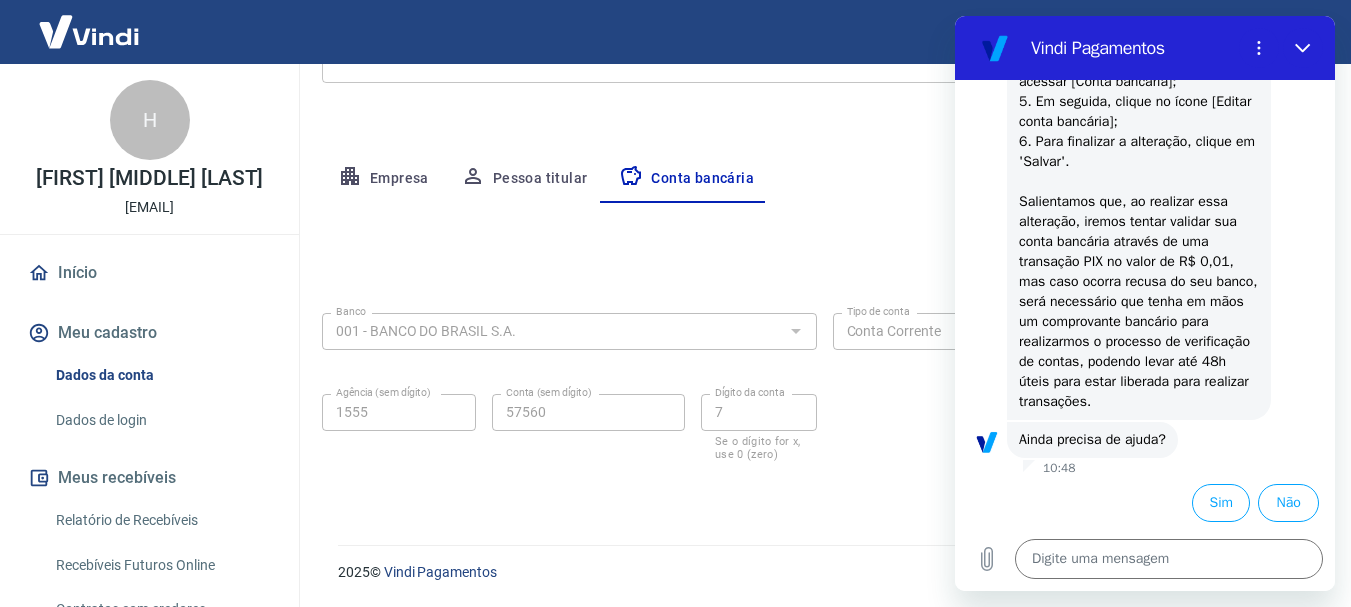 click on "Empresa Pessoa titular Conta bancária" at bounding box center (824, 179) 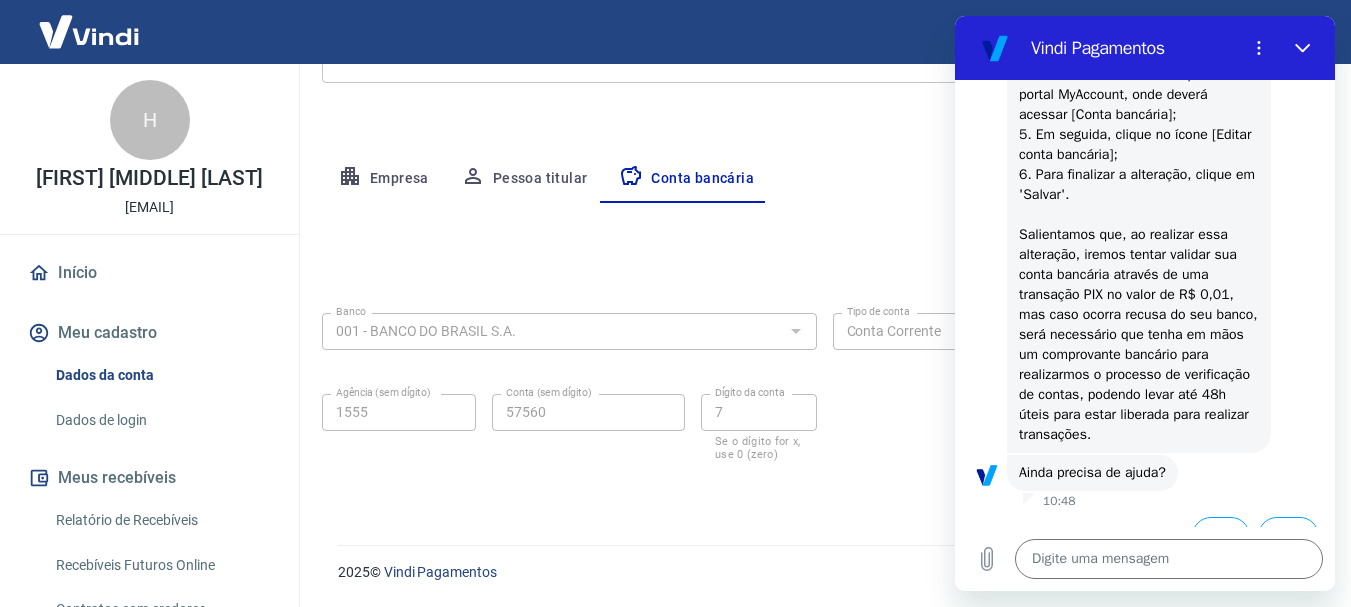 scroll, scrollTop: 1099, scrollLeft: 0, axis: vertical 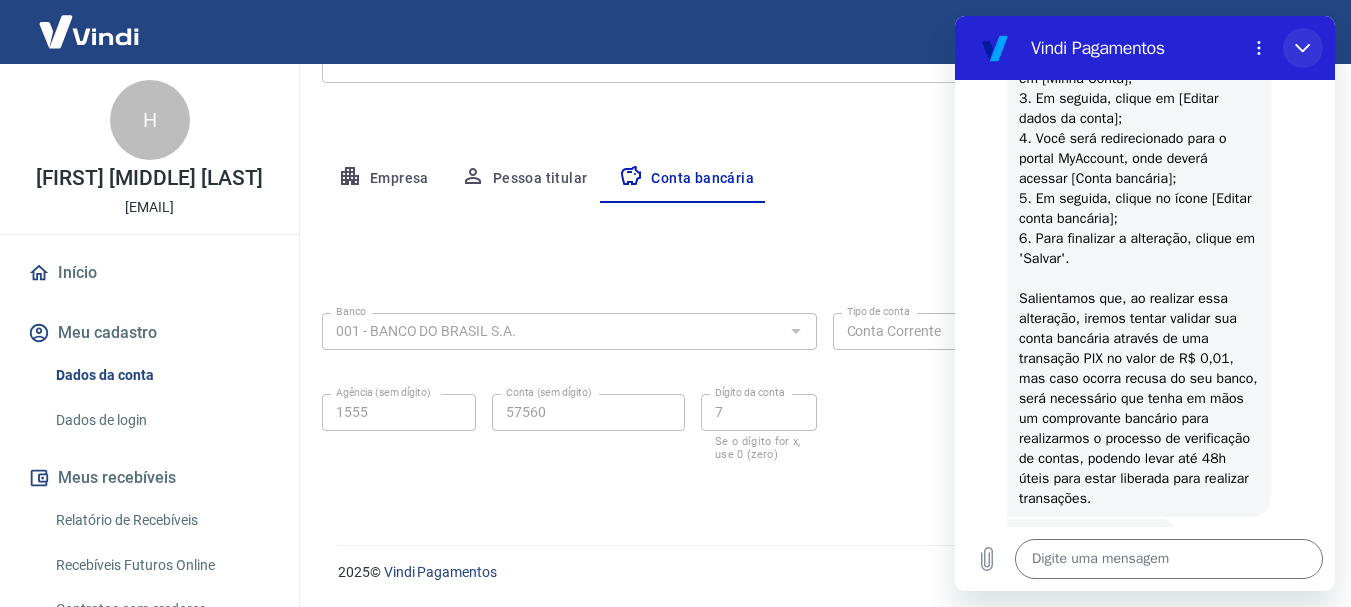 click 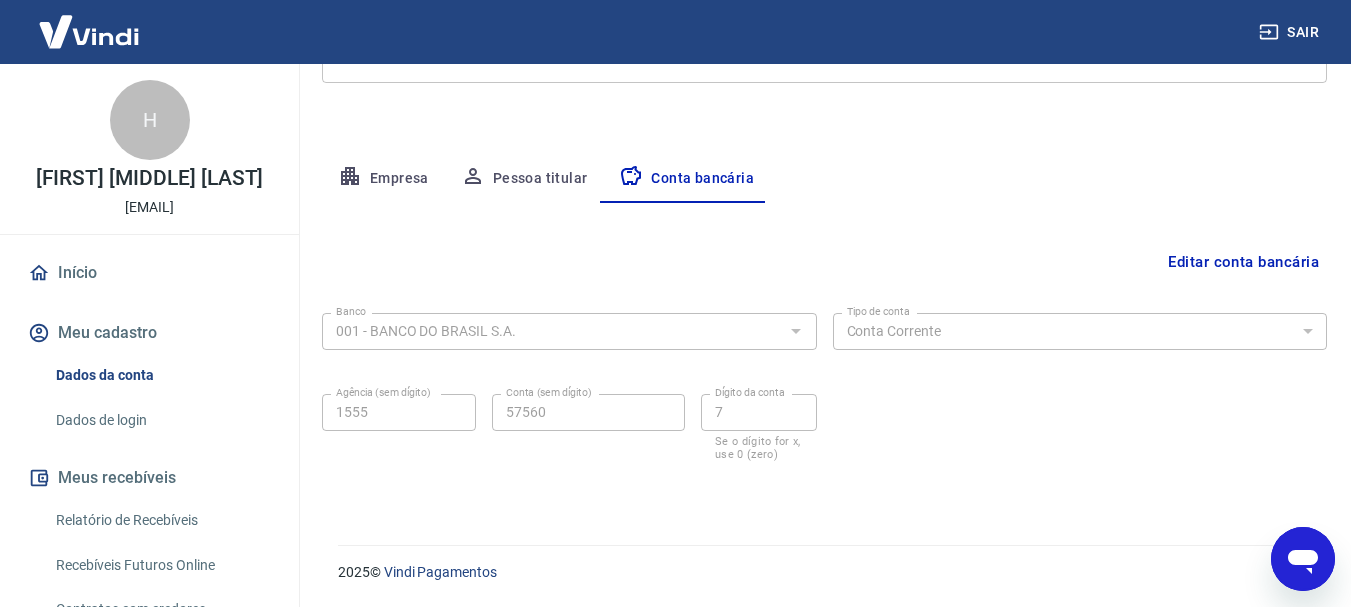 scroll, scrollTop: 229, scrollLeft: 0, axis: vertical 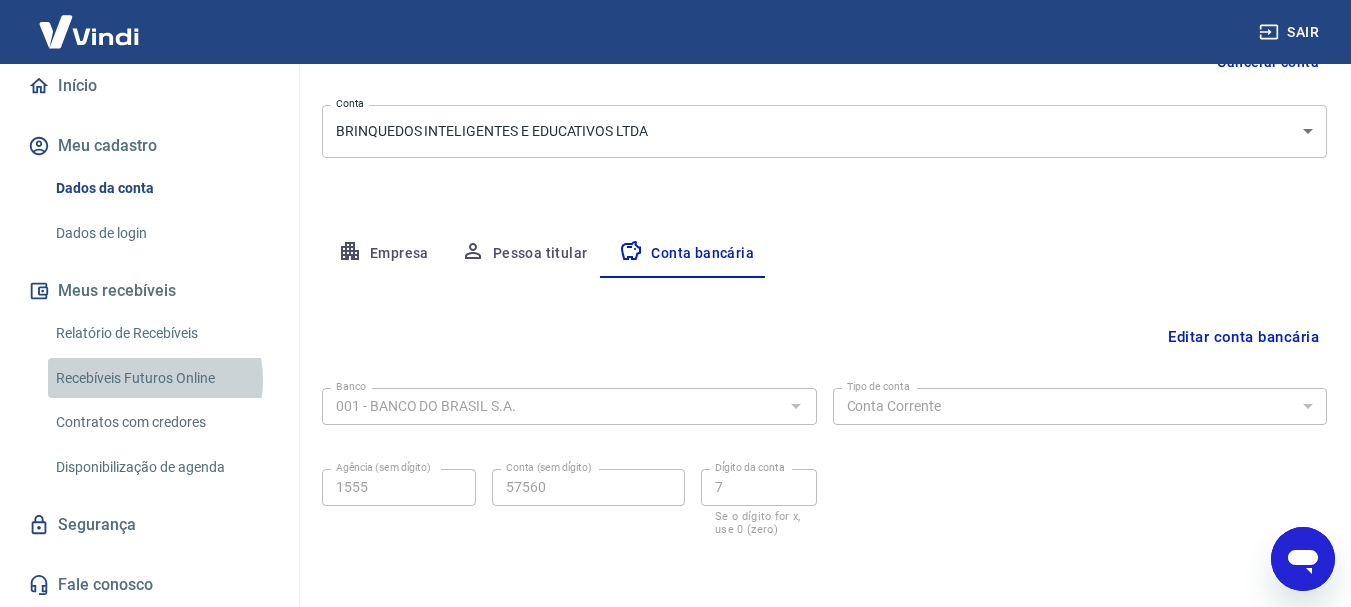 click on "Recebíveis Futuros Online" at bounding box center (161, 378) 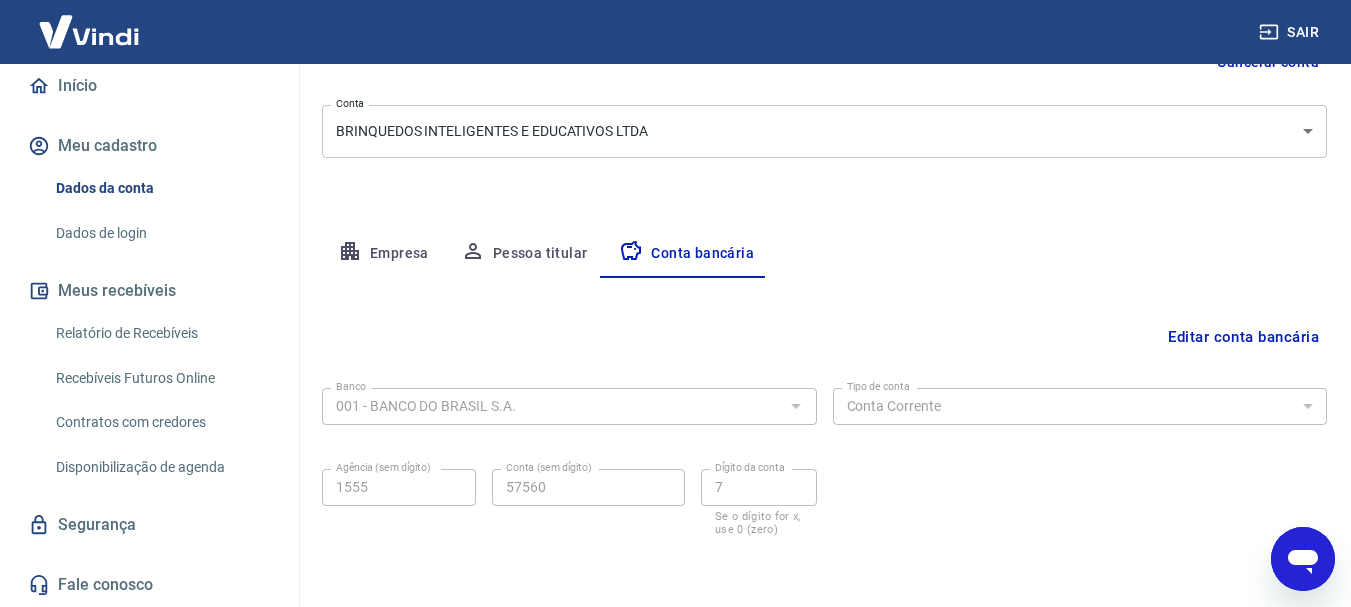 click on "Sair H Homero A B de Souza tollytola@hotmail.com Início Meu cadastro Dados da conta Dados de login Meus recebíveis Relatório de Recebíveis Recebíveis Futuros Online Contratos com credores Disponibilização de agenda Segurança Fale conosco Meu cadastro / Dados cadastrais Dados cadastrais Cancelar conta Conta BRINQUEDOS INTELIGENTES E EDUCATIVOS LTDA [object Object] Conta Empresa Pessoa titular Conta bancária Editar conta bancária Banco 001 - BANCO DO BRASIL S.A. Banco Tipo de conta Conta Corrente Conta Poupança Tipo de conta Agência (sem dígito) 1555 Agência (sem dígito) Conta (sem dígito) 57560 Conta (sem dígito) Dígito da conta 7 Dígito da conta Se o dígito for x, use 0 (zero) Atenção Ao cadastrar uma nova conta bancária, faremos um crédito de valor simbólico na conta bancária informada. Este crédito é apenas para verificação de segurança e será feito automaticamente após a alteração da conta. Salvar Cancelar 2025  ©   Vindi Pagamentos" at bounding box center [675, 74] 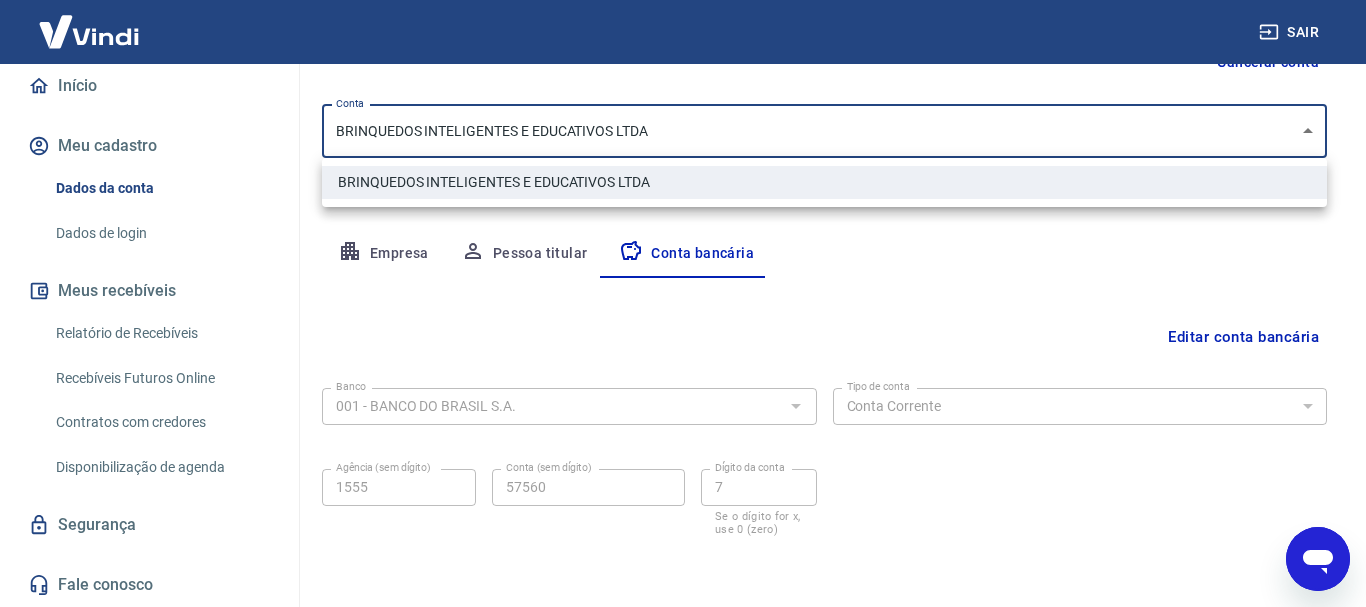 click at bounding box center (683, 303) 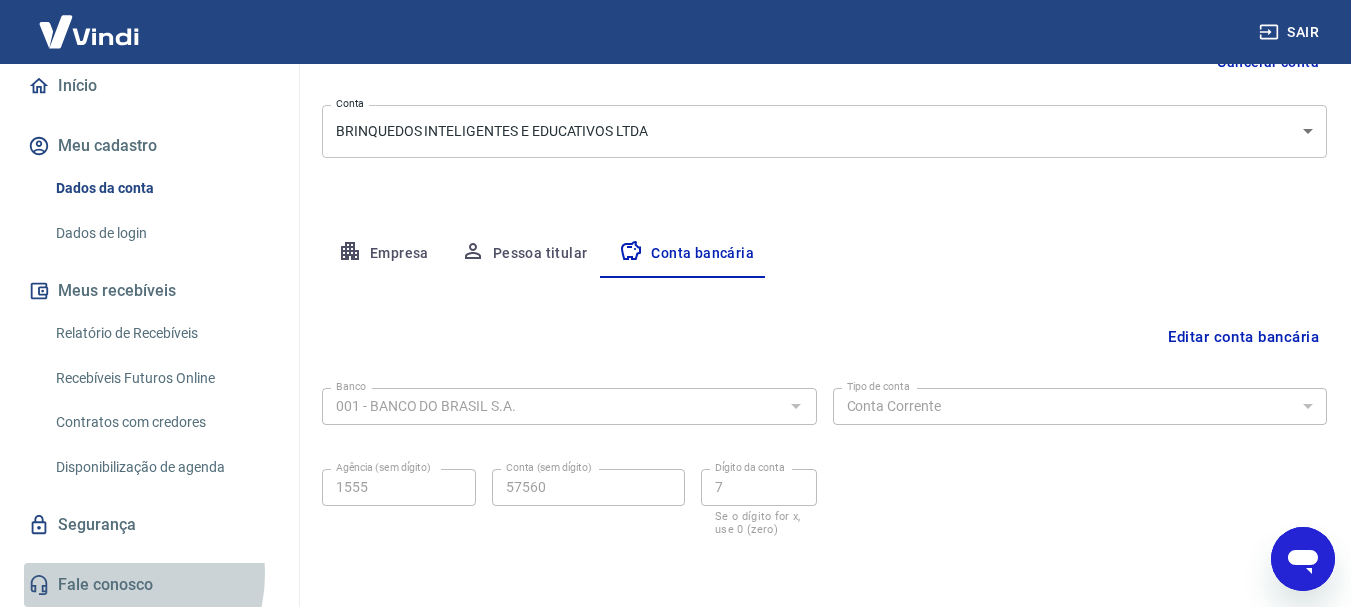click on "Fale conosco" at bounding box center (149, 585) 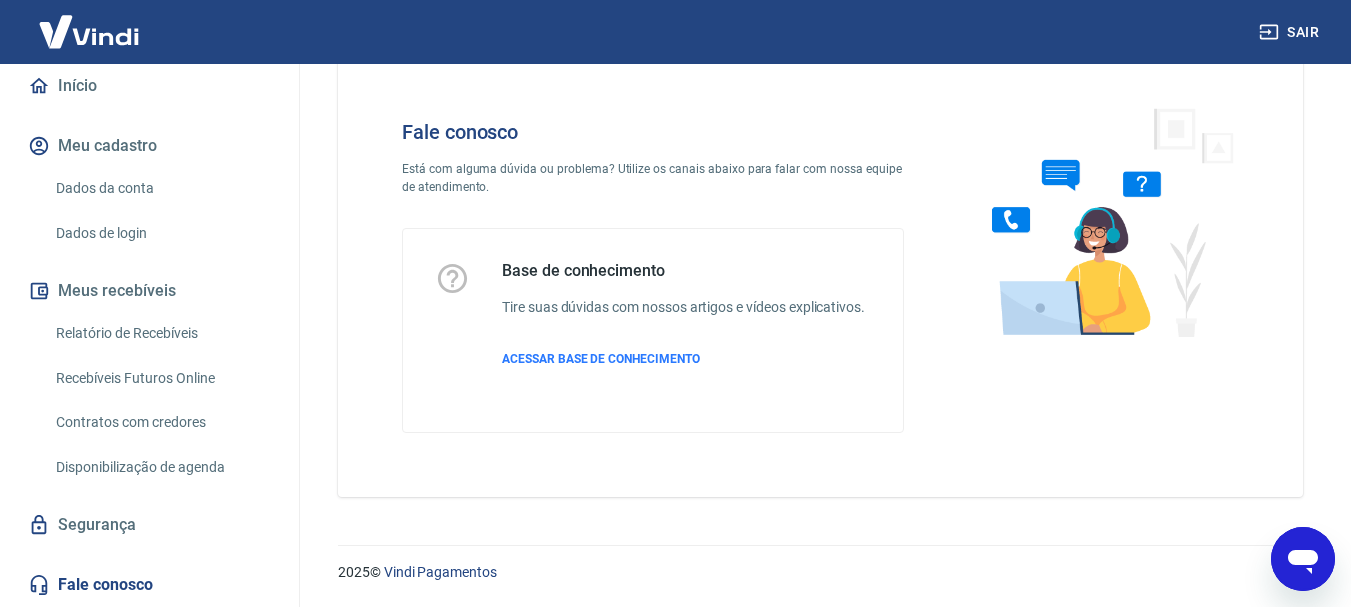 scroll, scrollTop: 0, scrollLeft: 0, axis: both 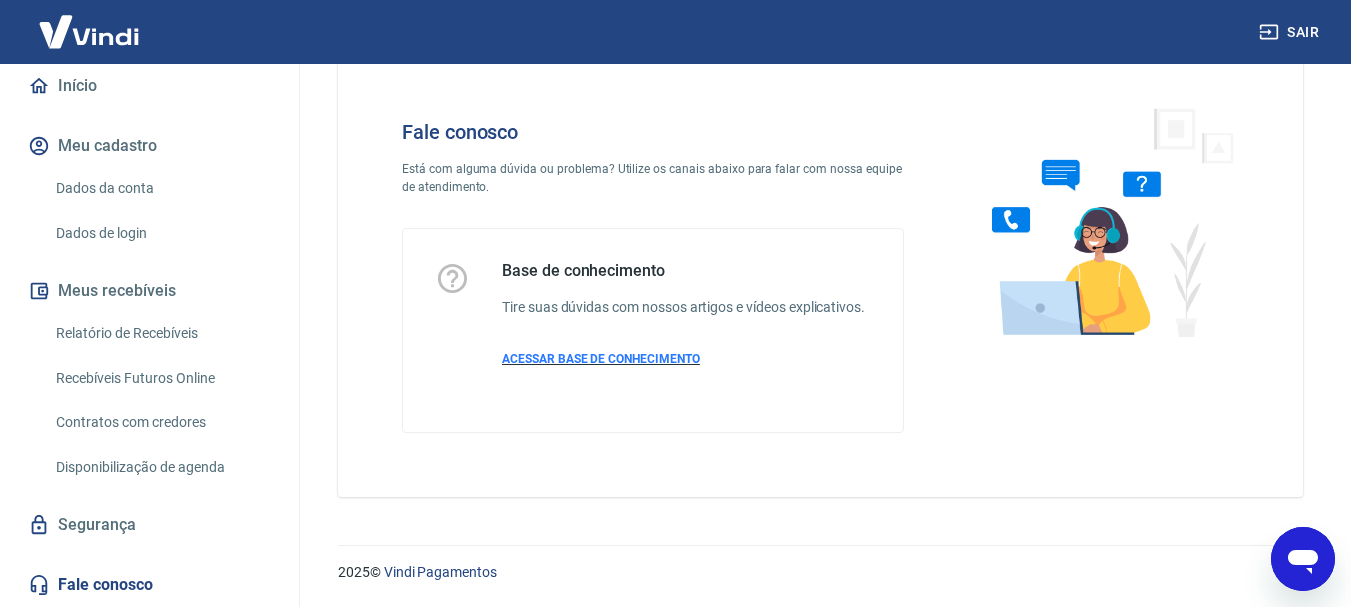 click on "ACESSAR BASE DE CONHECIMENTO" at bounding box center [601, 359] 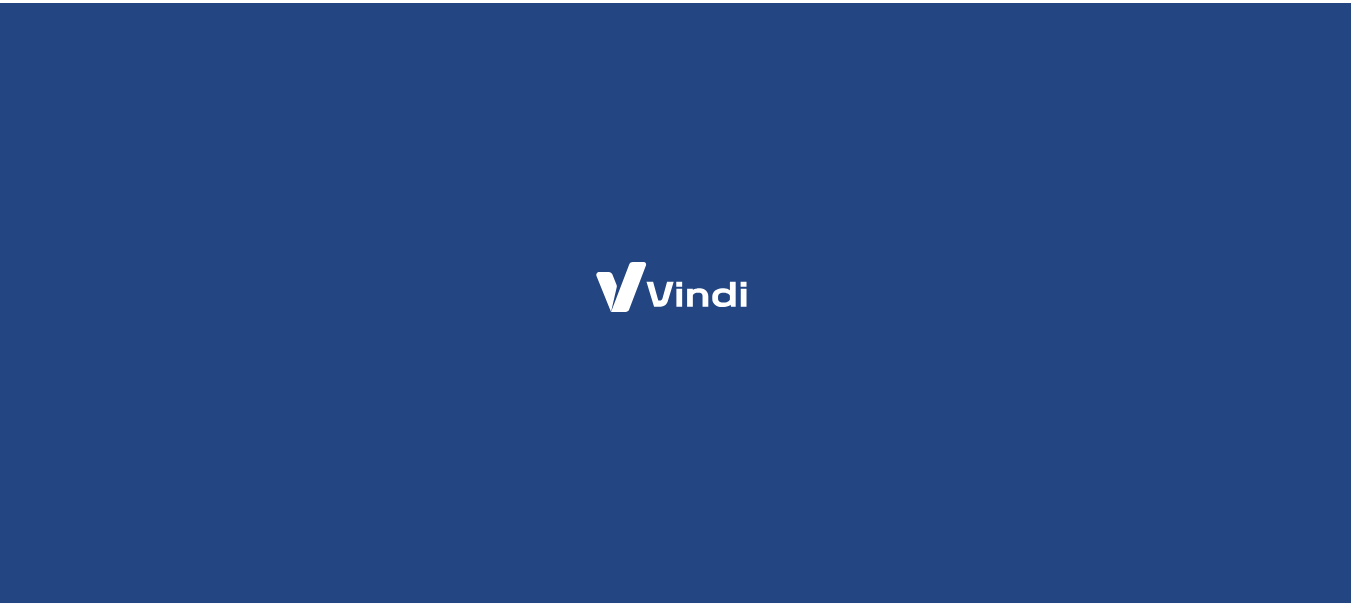 scroll, scrollTop: 0, scrollLeft: 0, axis: both 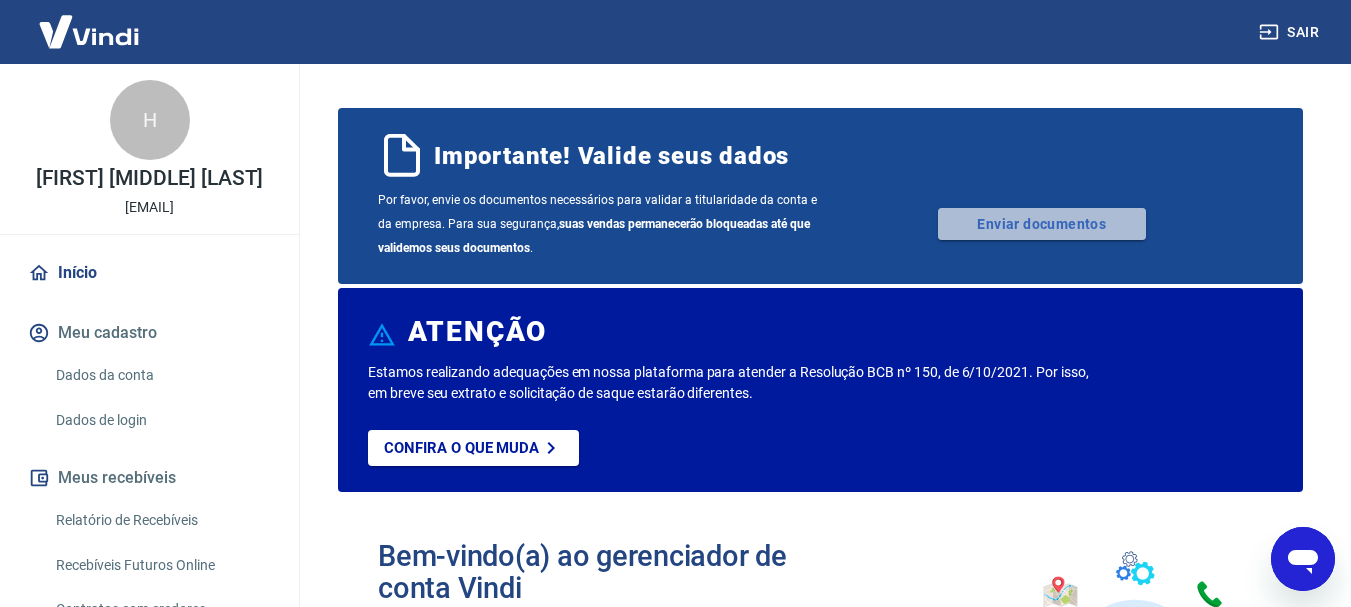 click on "Enviar documentos" at bounding box center [1042, 224] 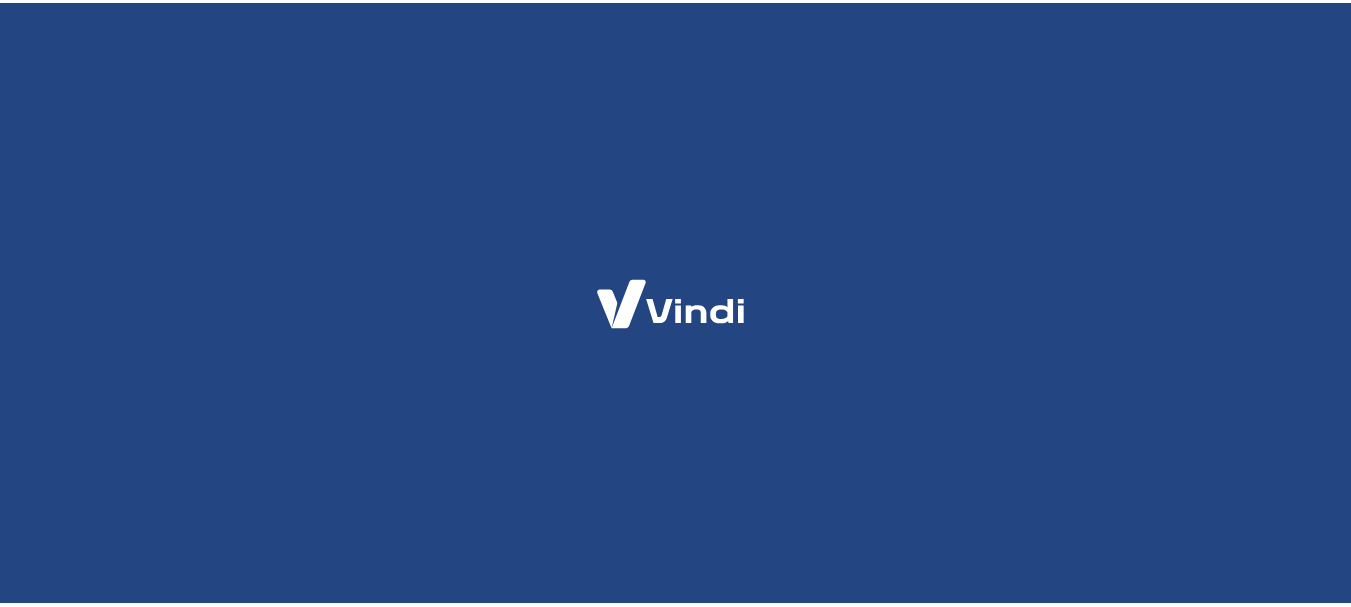 scroll, scrollTop: 0, scrollLeft: 0, axis: both 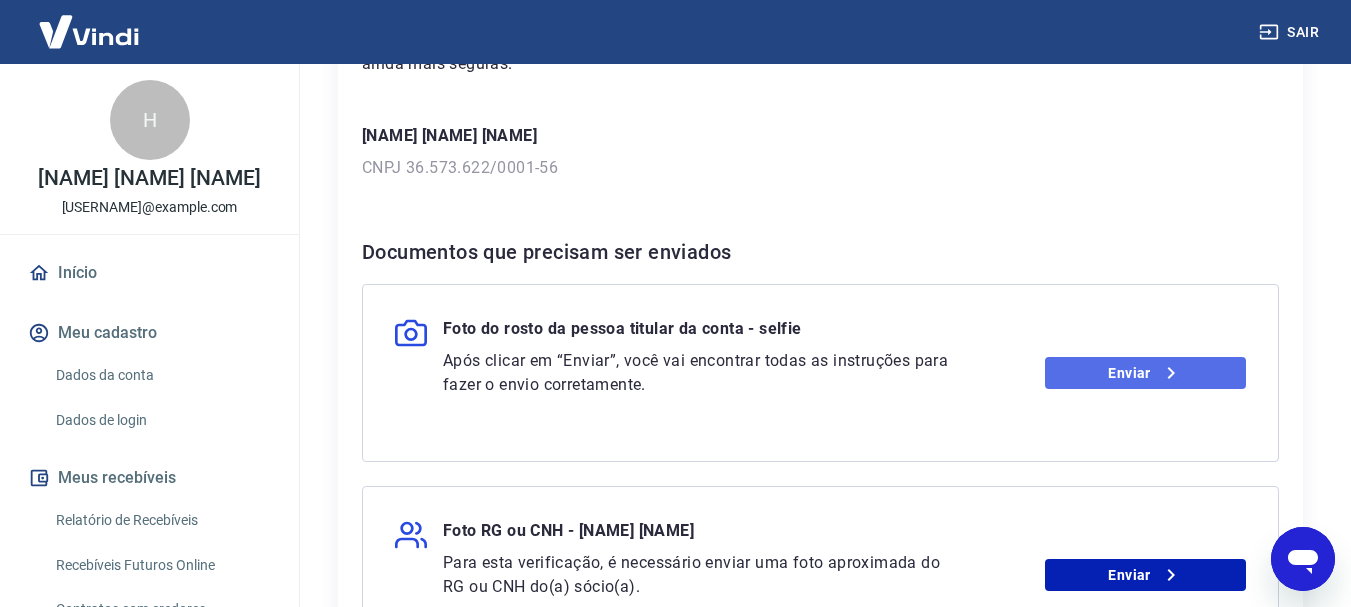 click on "Enviar" at bounding box center [1145, 373] 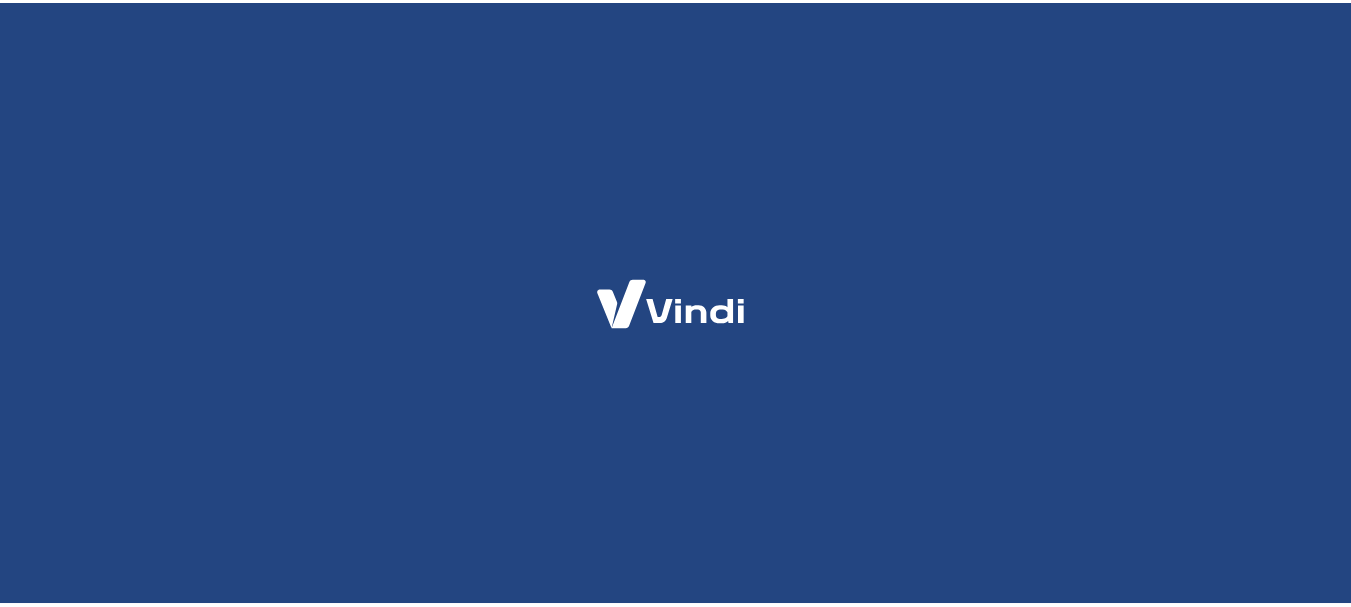scroll, scrollTop: 0, scrollLeft: 0, axis: both 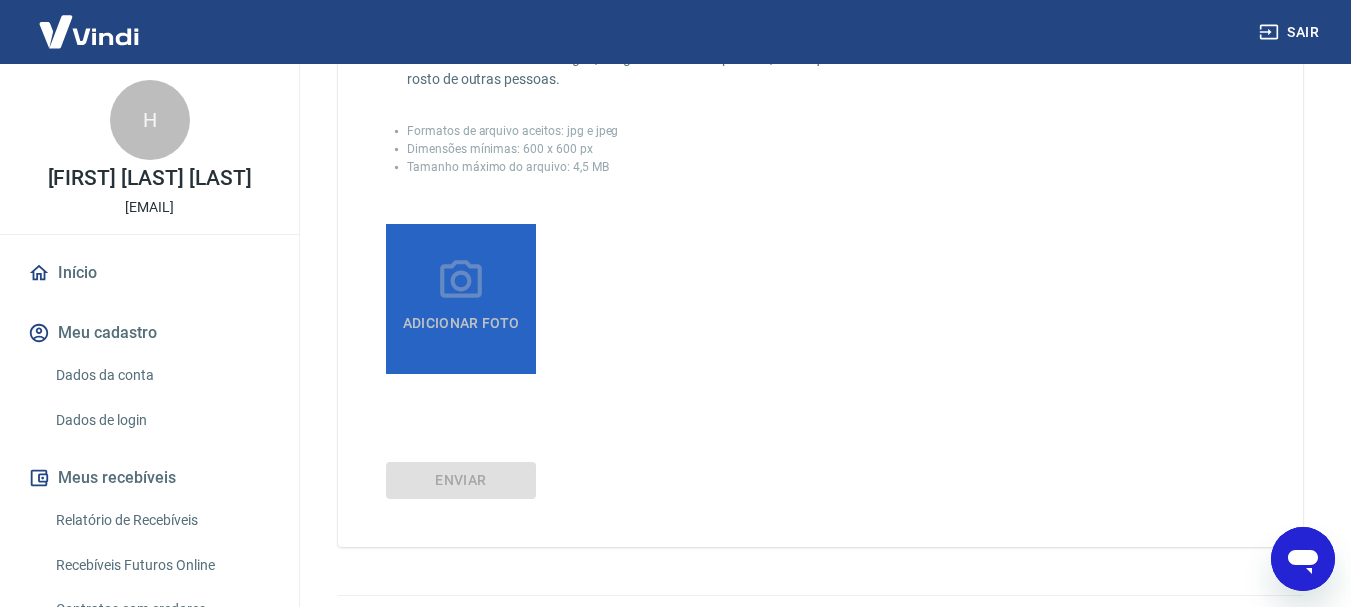 click on "Adicionar foto" at bounding box center [461, 324] 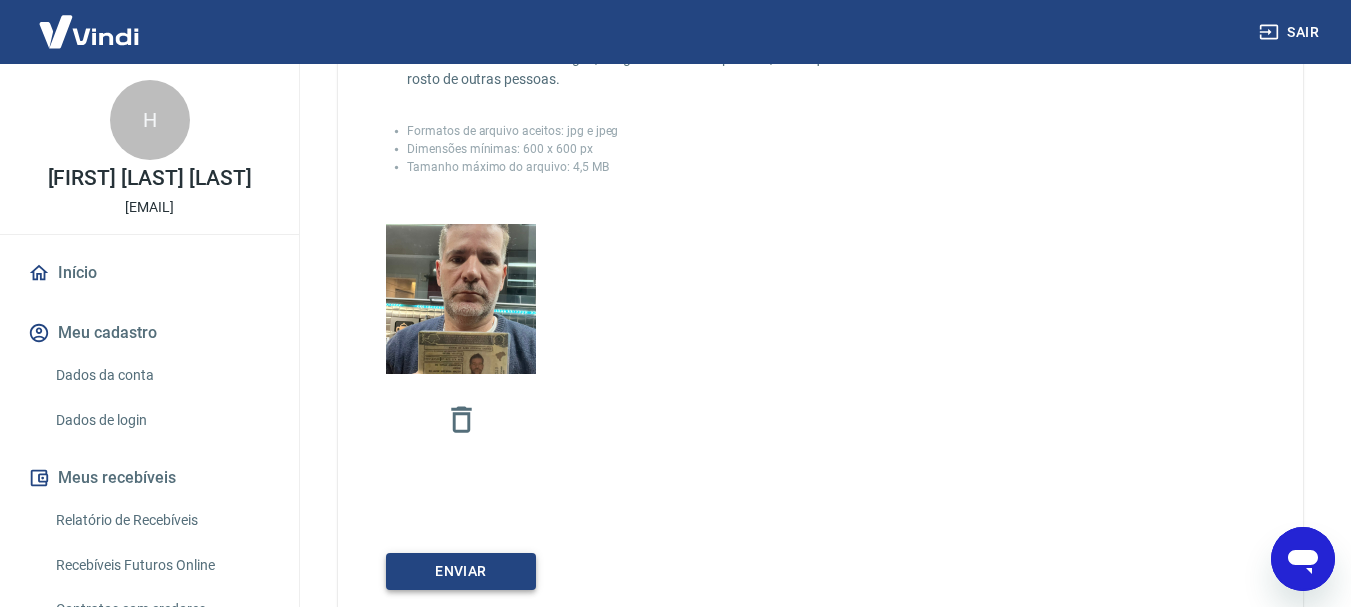 click on "Enviar" at bounding box center (461, 571) 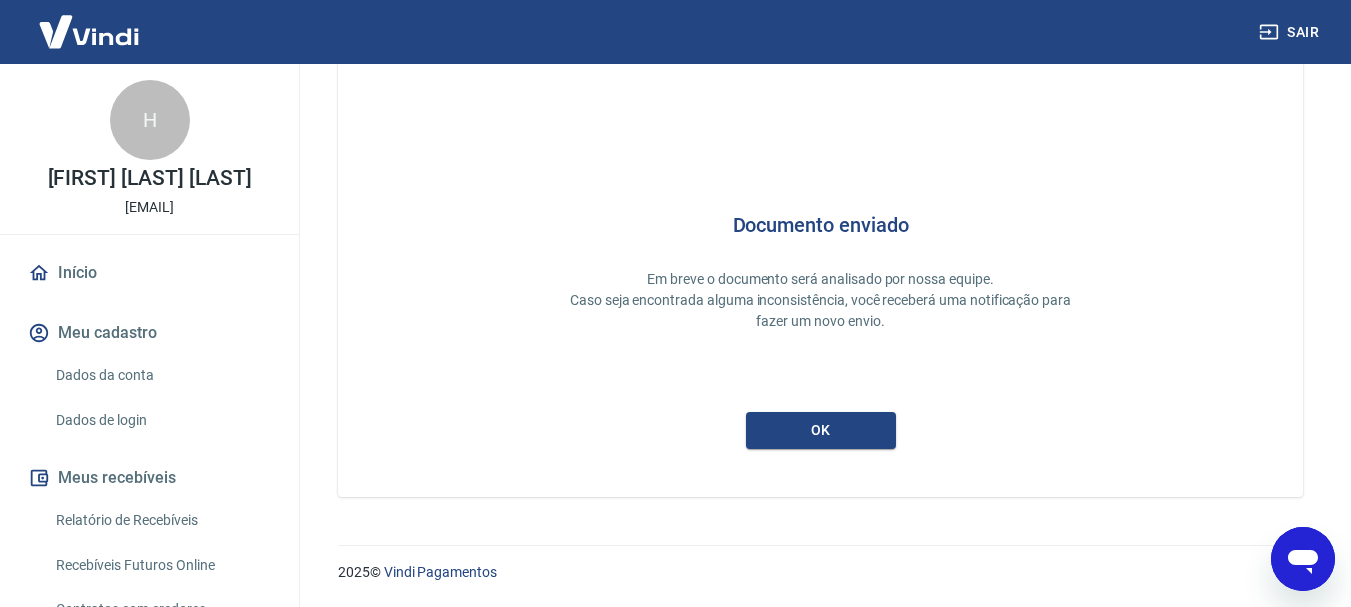 scroll, scrollTop: 87, scrollLeft: 0, axis: vertical 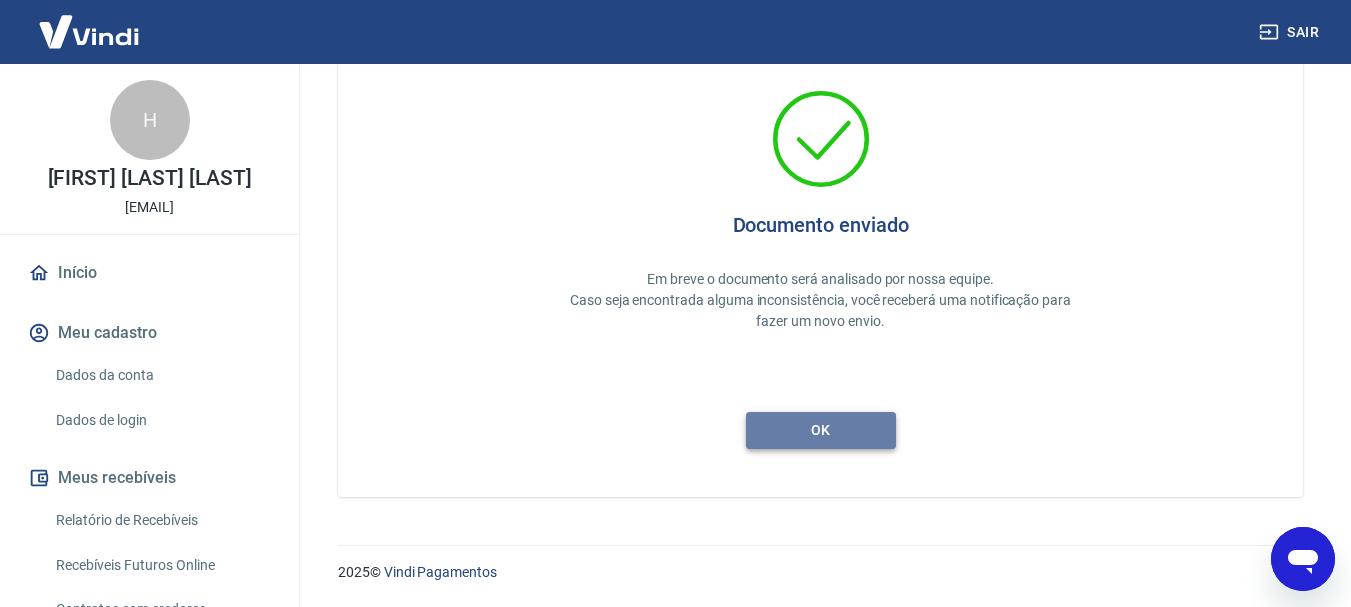click on "ok" at bounding box center (821, 430) 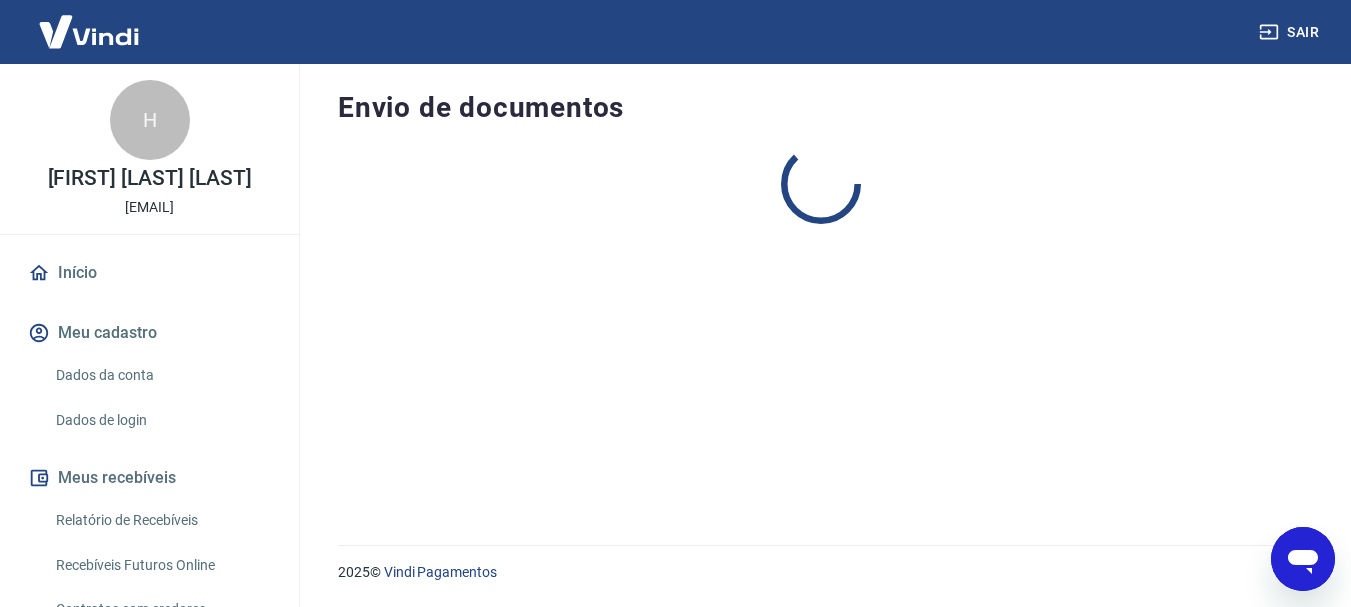 scroll, scrollTop: 0, scrollLeft: 0, axis: both 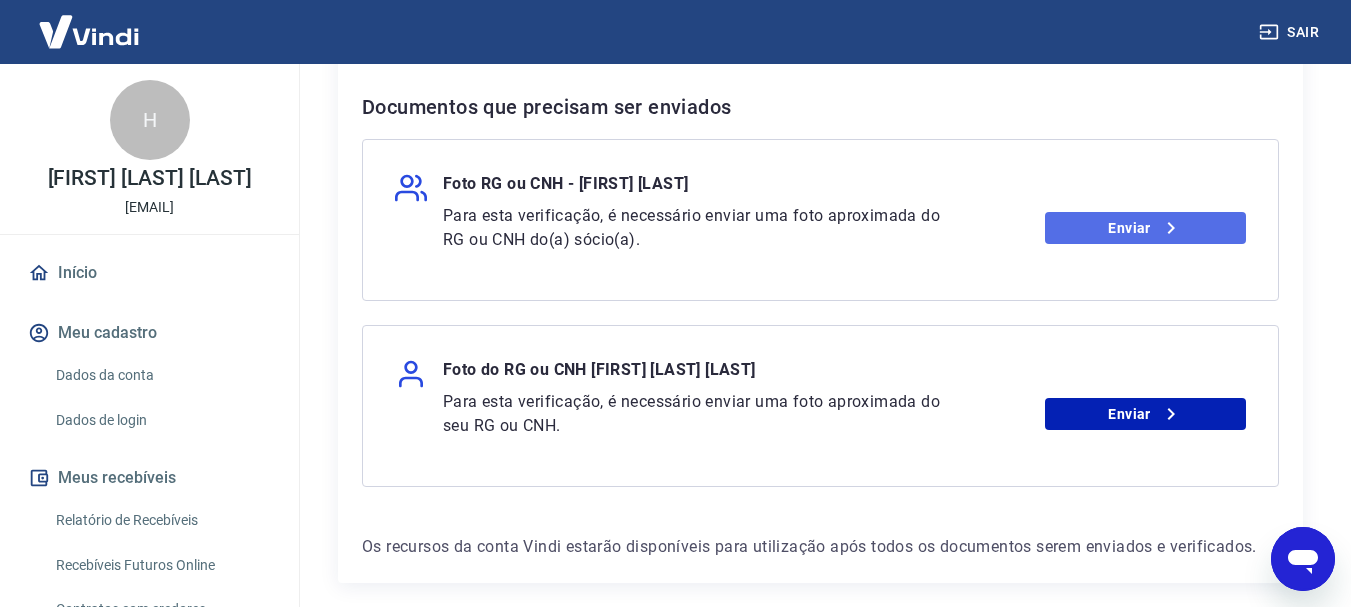 click on "Enviar" at bounding box center [1145, 228] 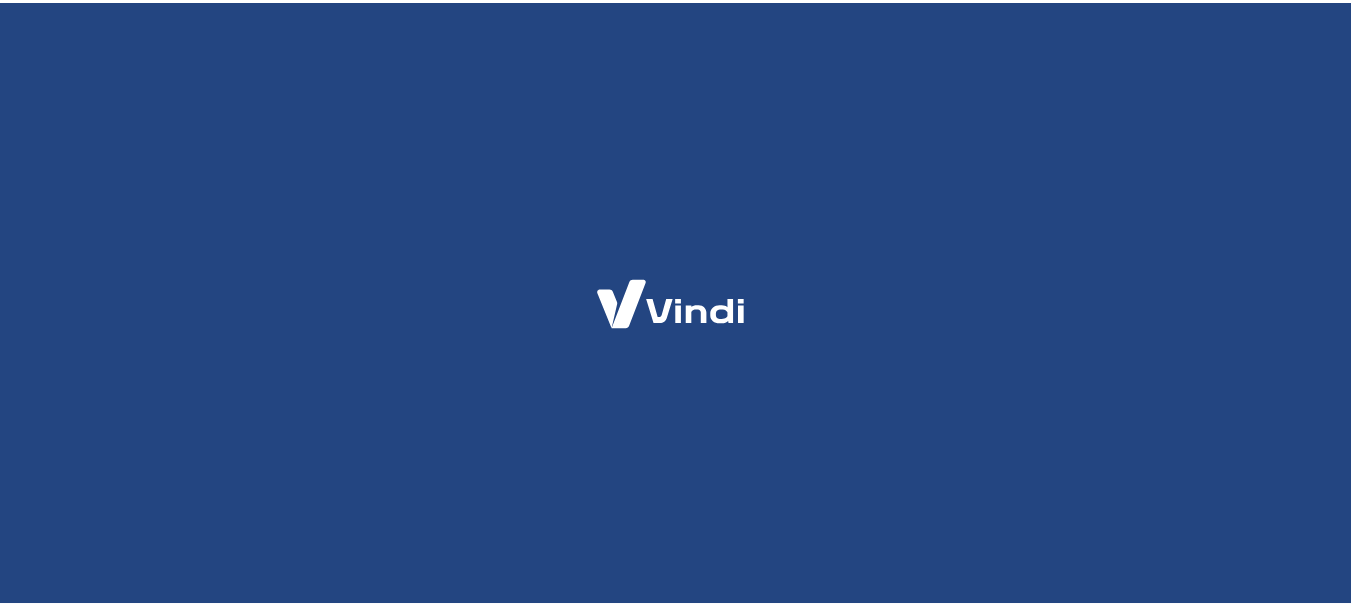 scroll, scrollTop: 0, scrollLeft: 0, axis: both 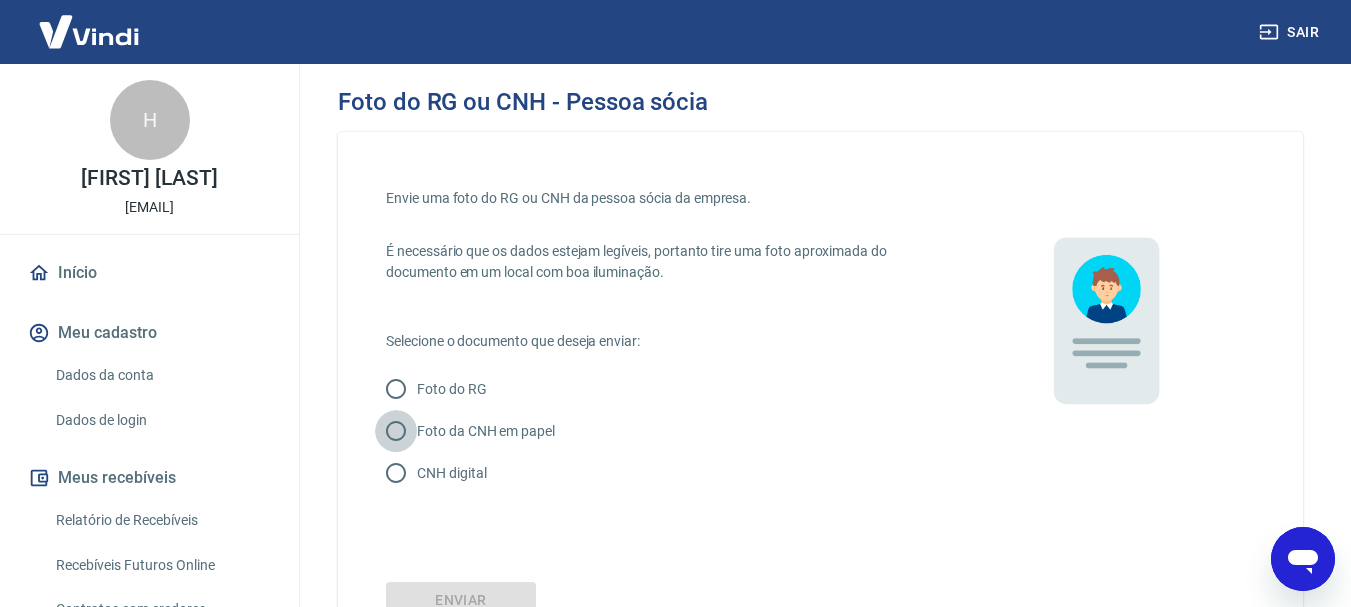 click on "Foto da CNH em papel" at bounding box center [396, 431] 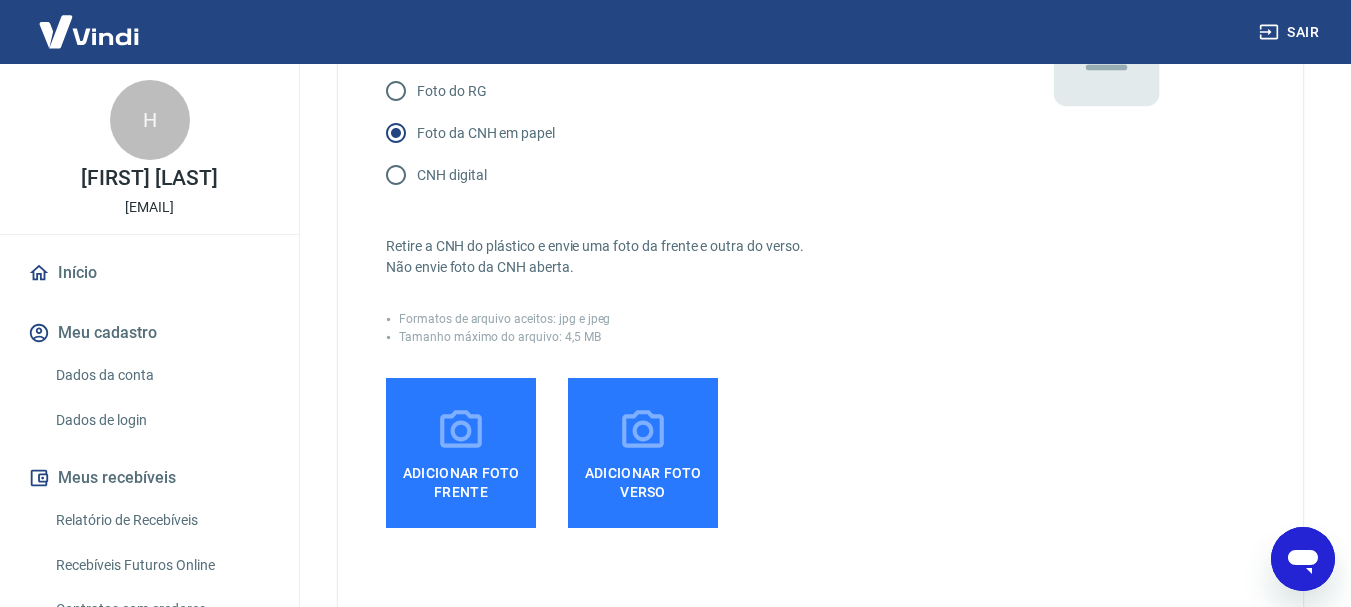 scroll, scrollTop: 333, scrollLeft: 0, axis: vertical 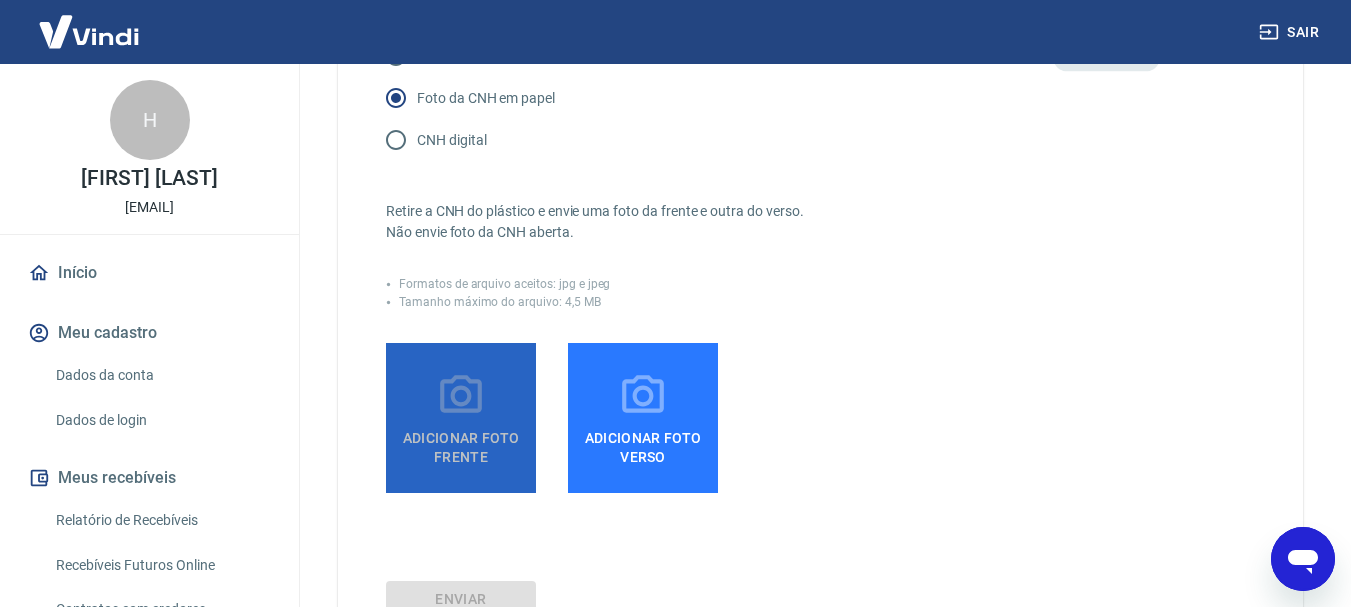 click 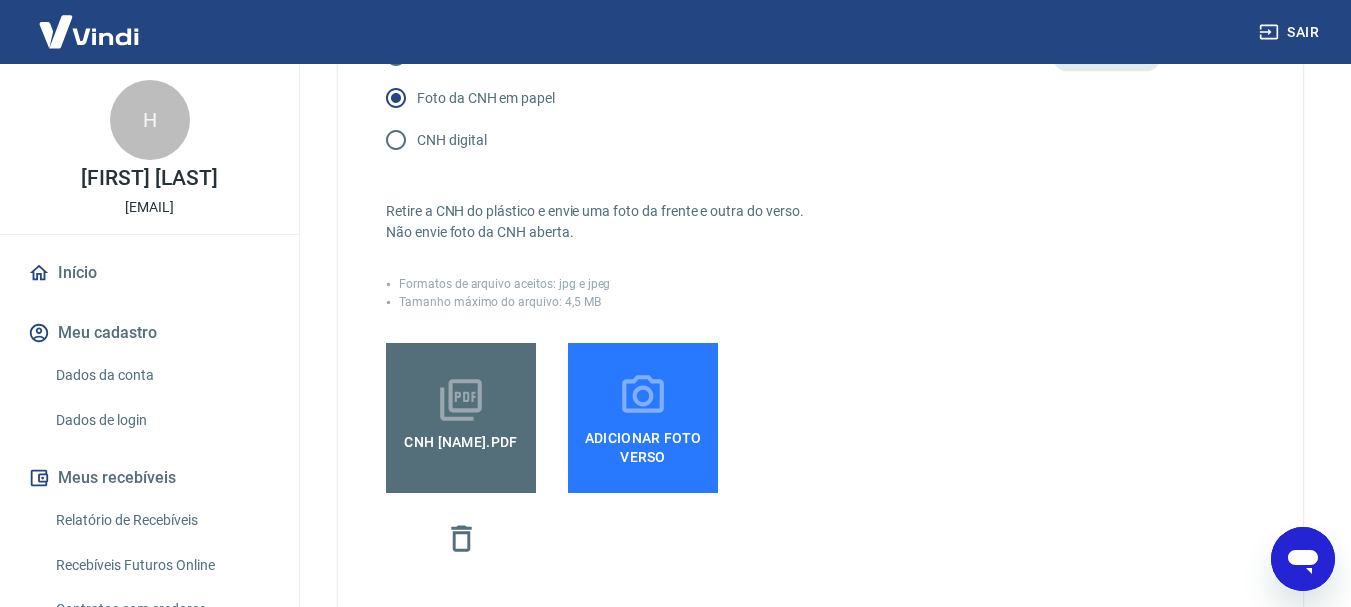 click on "Adicionar foto verso" at bounding box center [643, 443] 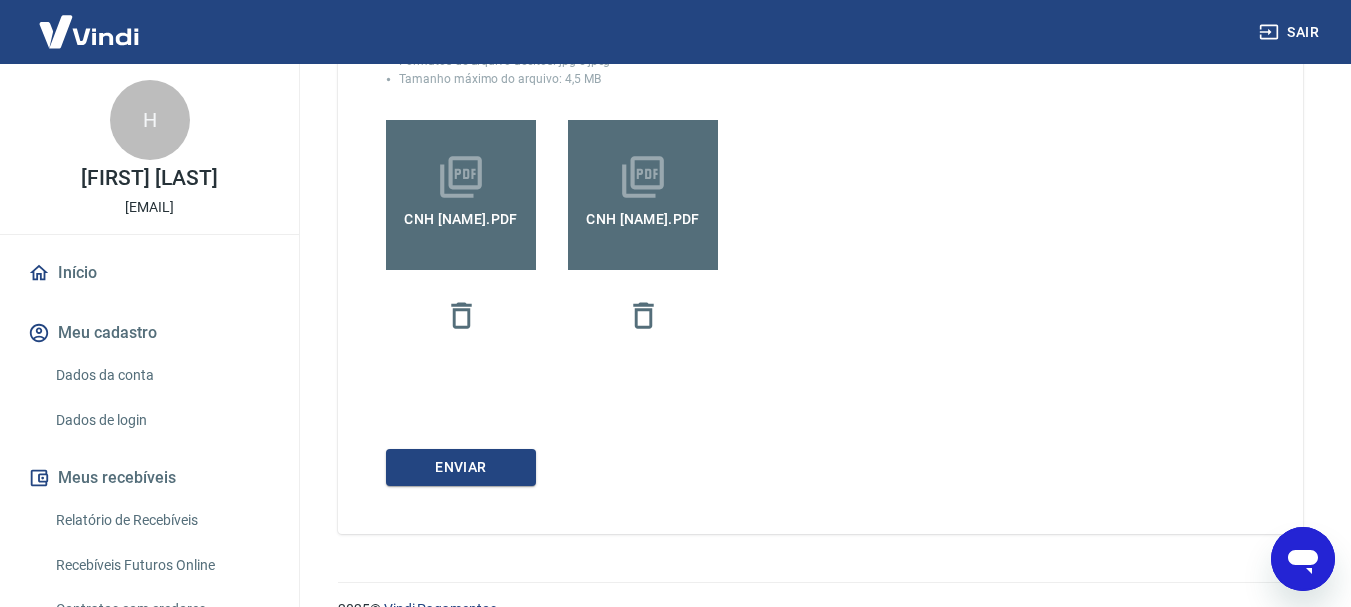 scroll, scrollTop: 593, scrollLeft: 0, axis: vertical 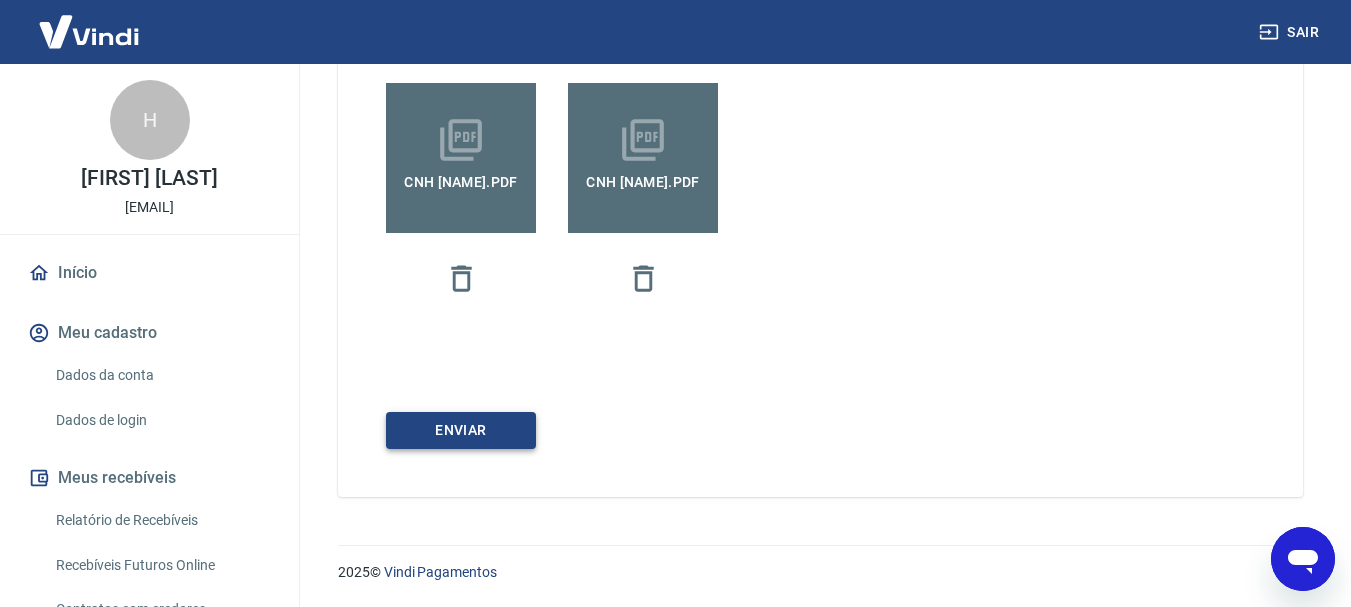 click on "Enviar" at bounding box center (461, 430) 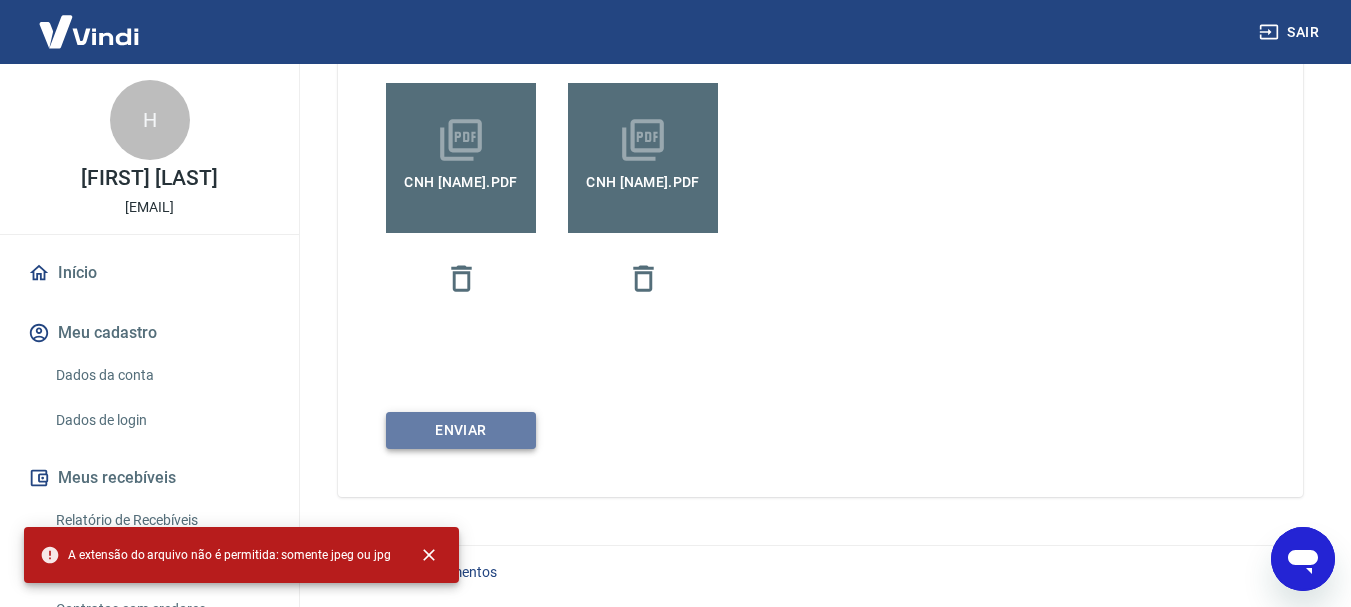 click on "Enviar" at bounding box center [461, 430] 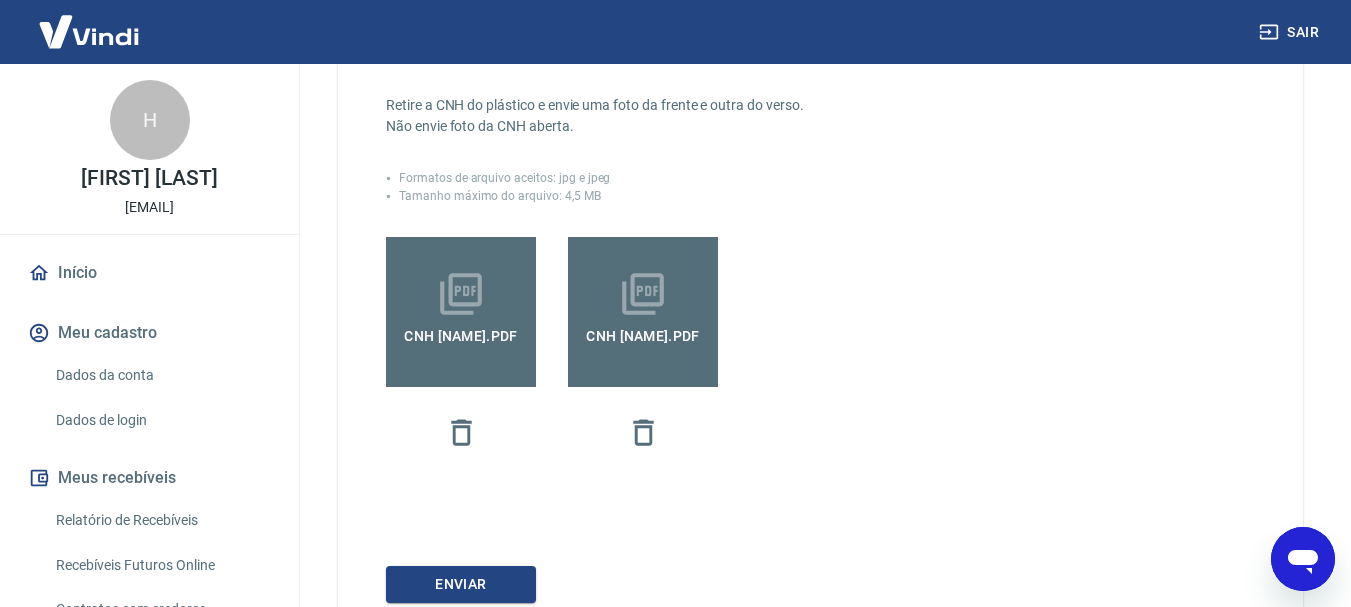scroll, scrollTop: 421, scrollLeft: 0, axis: vertical 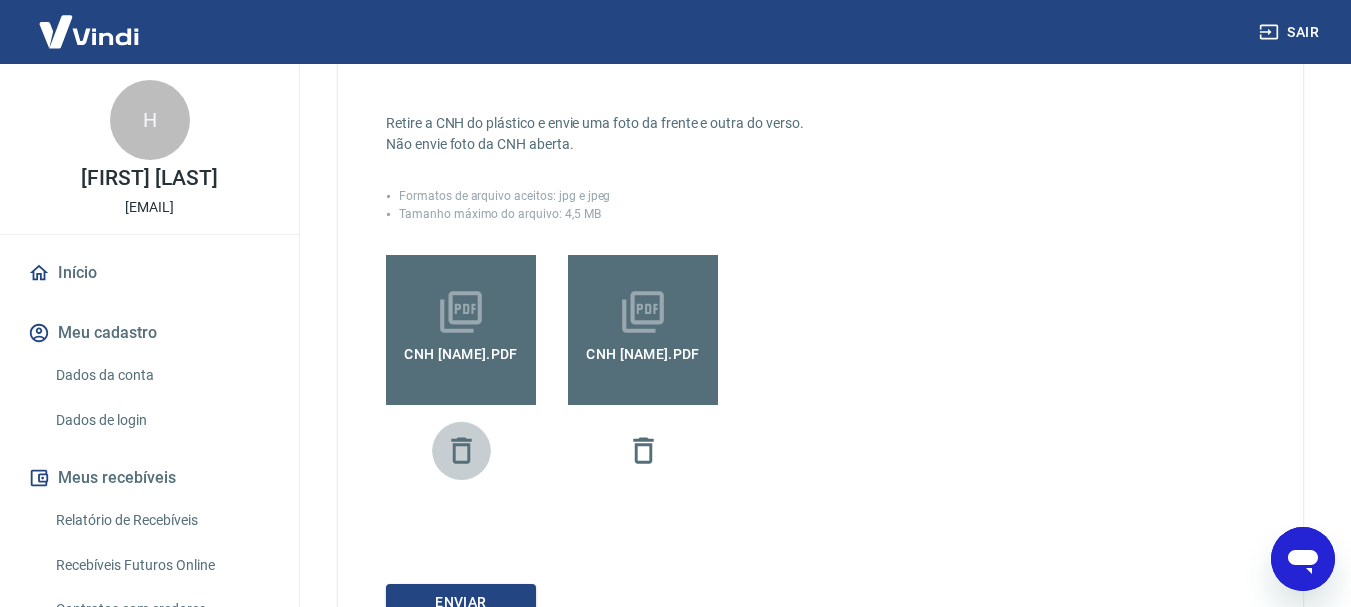 click 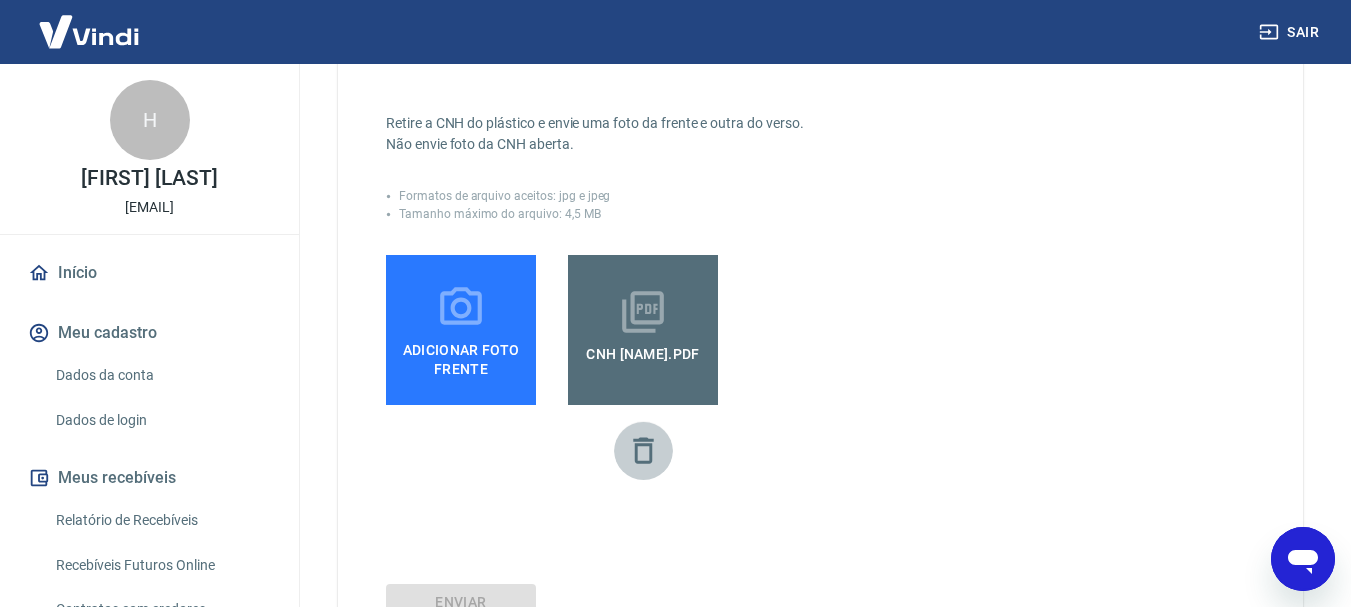 click 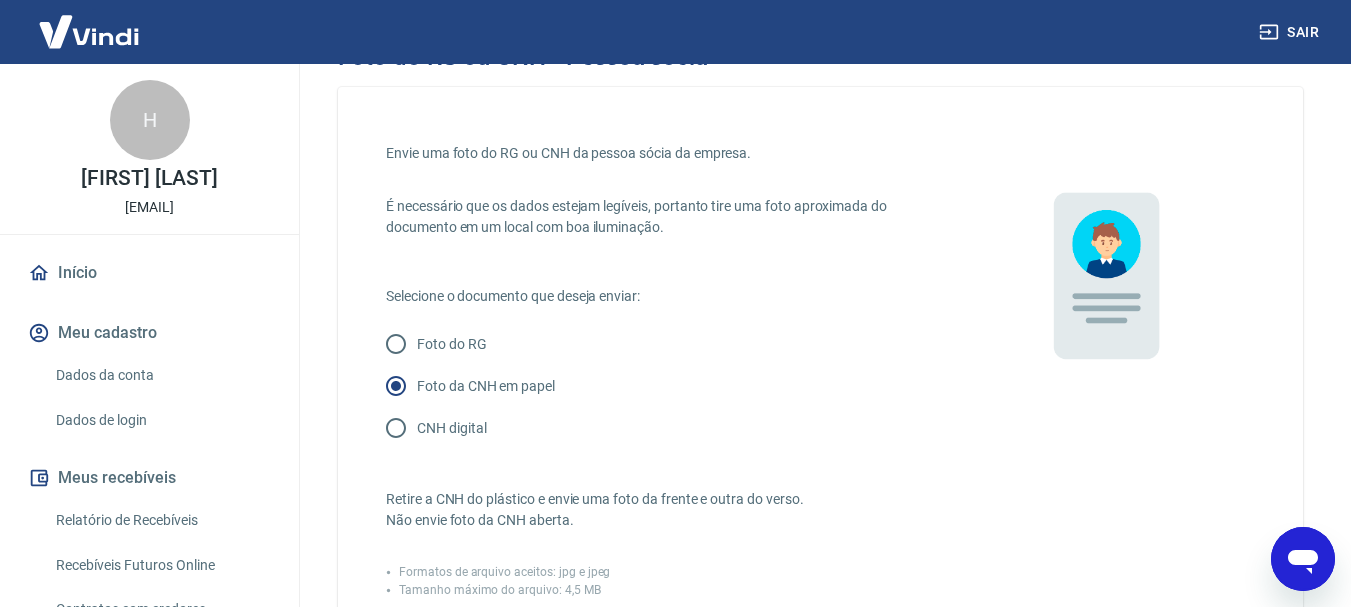 scroll, scrollTop: 49, scrollLeft: 0, axis: vertical 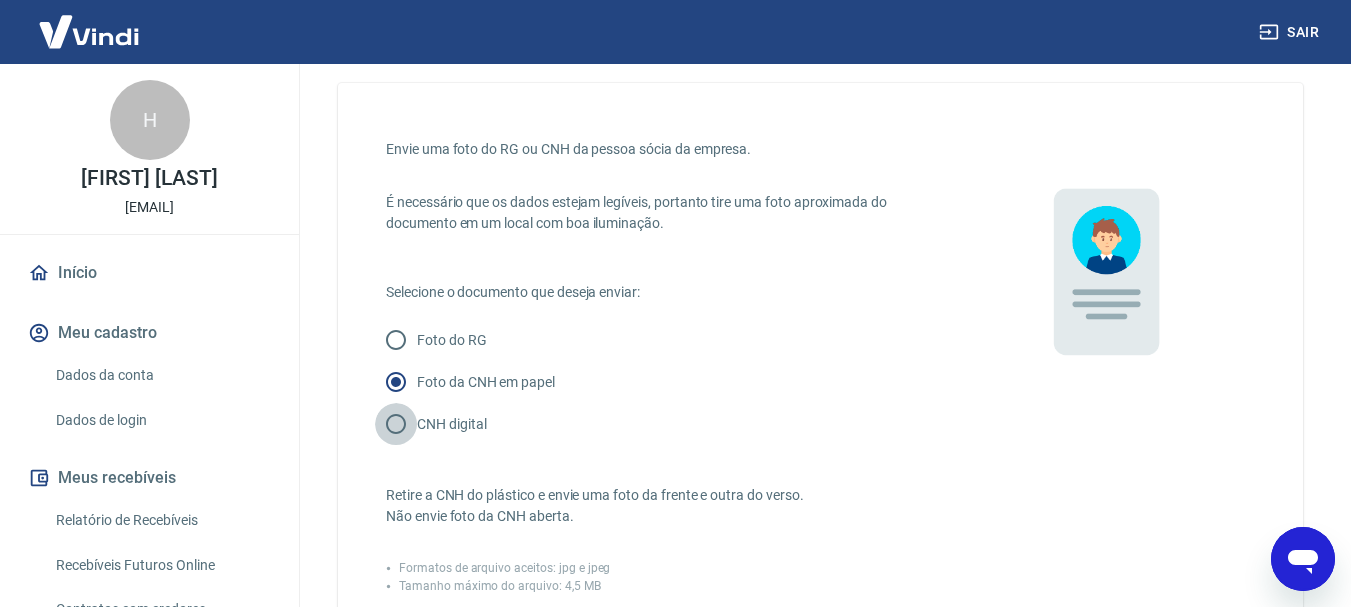 click on "CNH digital" at bounding box center [396, 424] 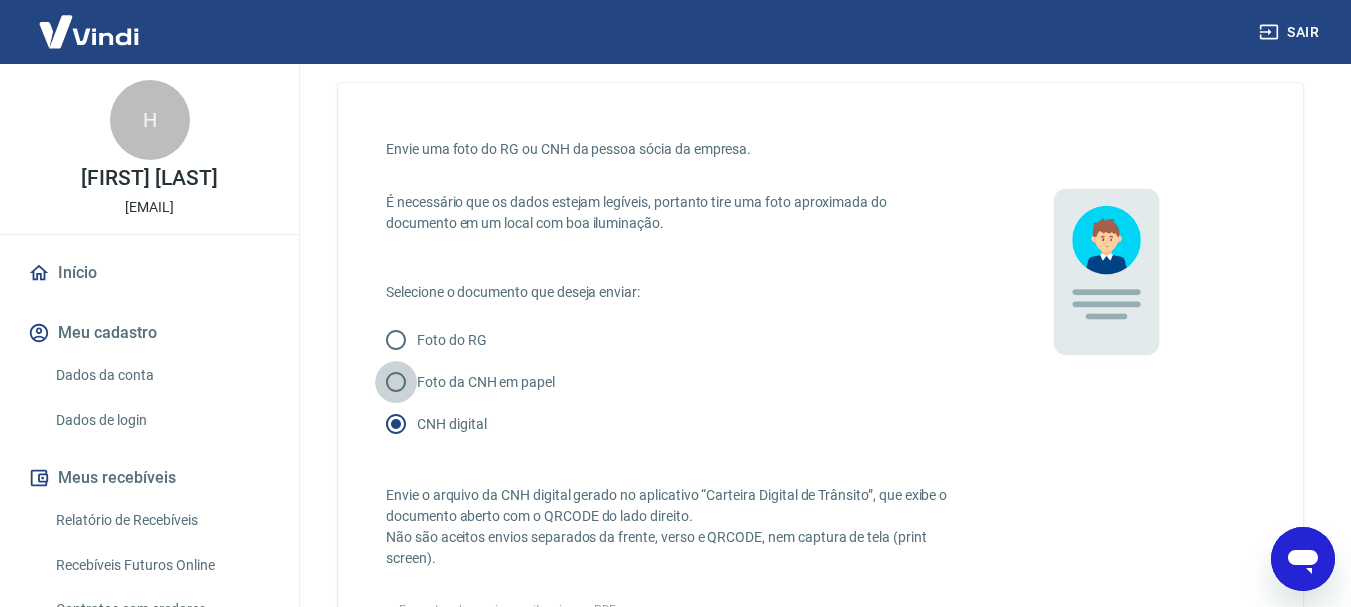click on "Foto da CNH em papel" at bounding box center (396, 382) 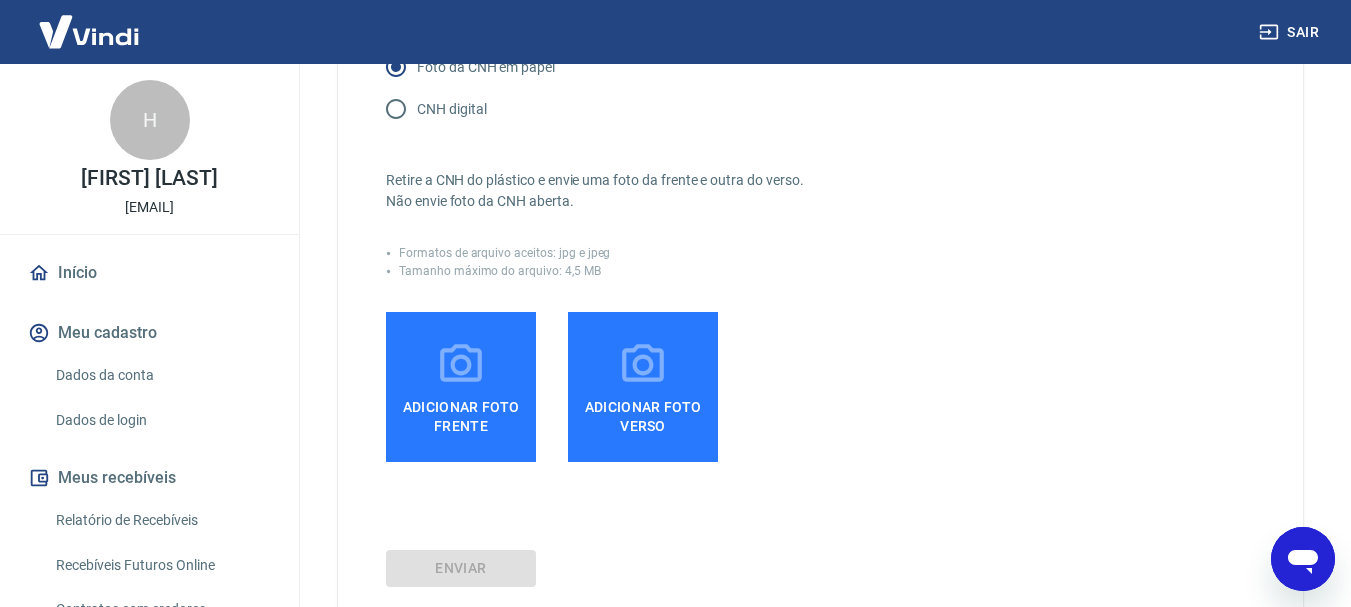scroll, scrollTop: 378, scrollLeft: 0, axis: vertical 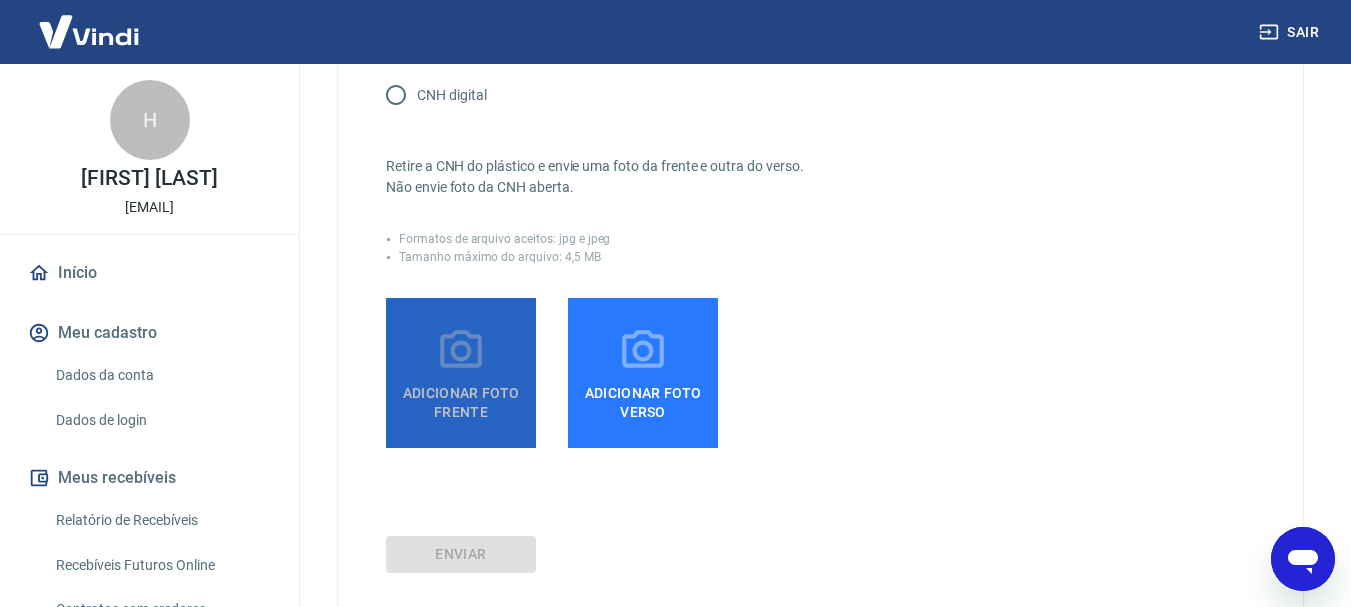 click 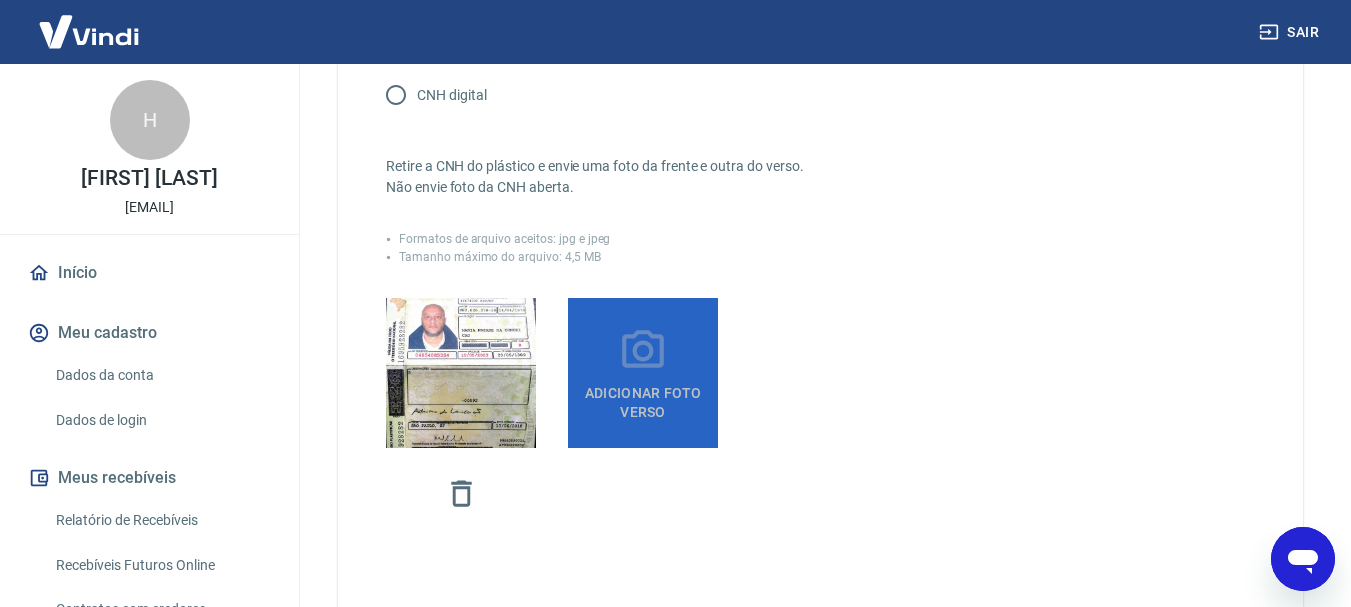 click on "Adicionar foto verso" at bounding box center [643, 373] 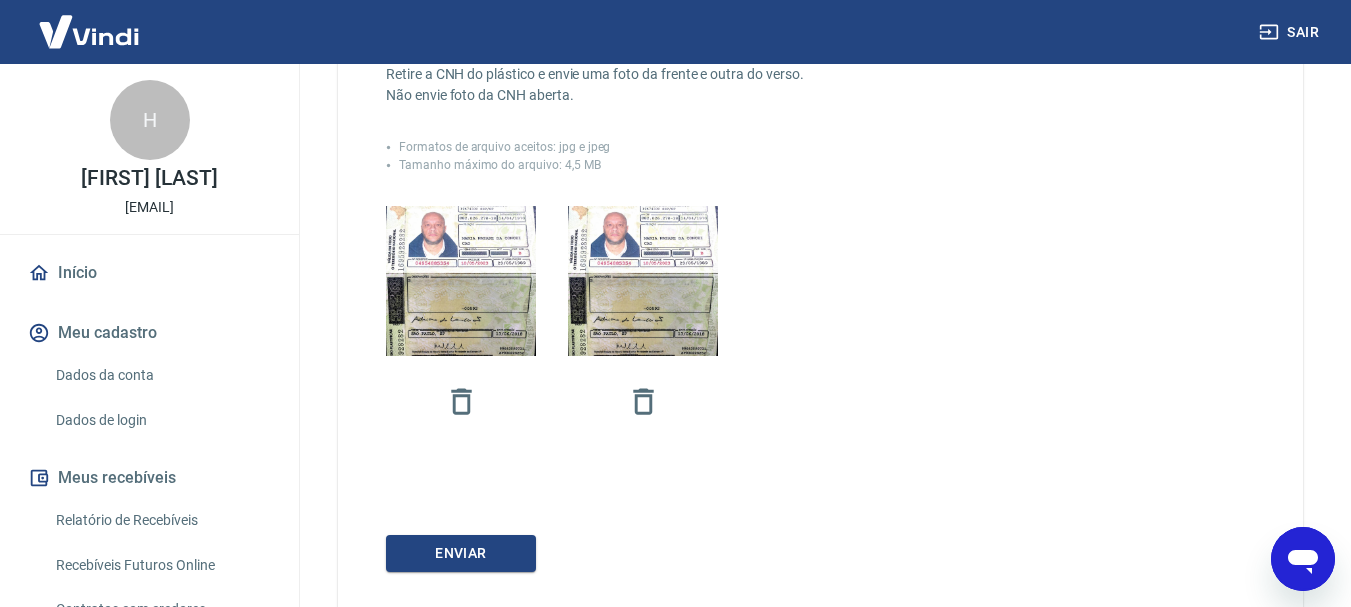 scroll, scrollTop: 593, scrollLeft: 0, axis: vertical 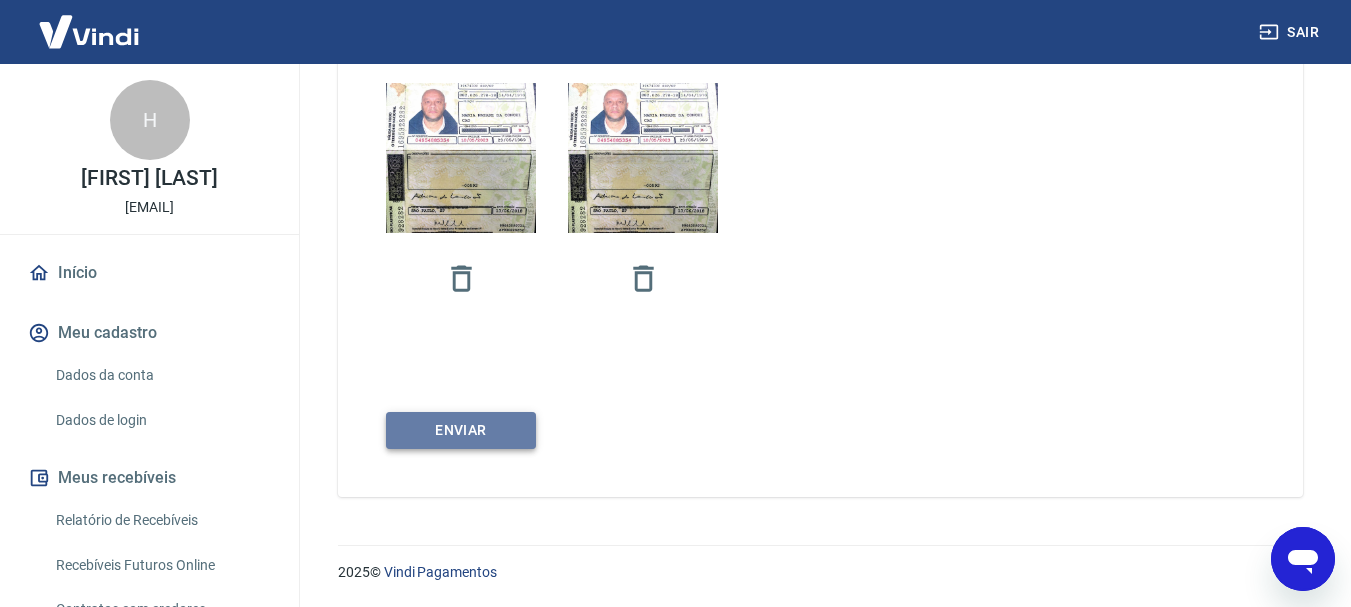 click on "Enviar" at bounding box center [461, 430] 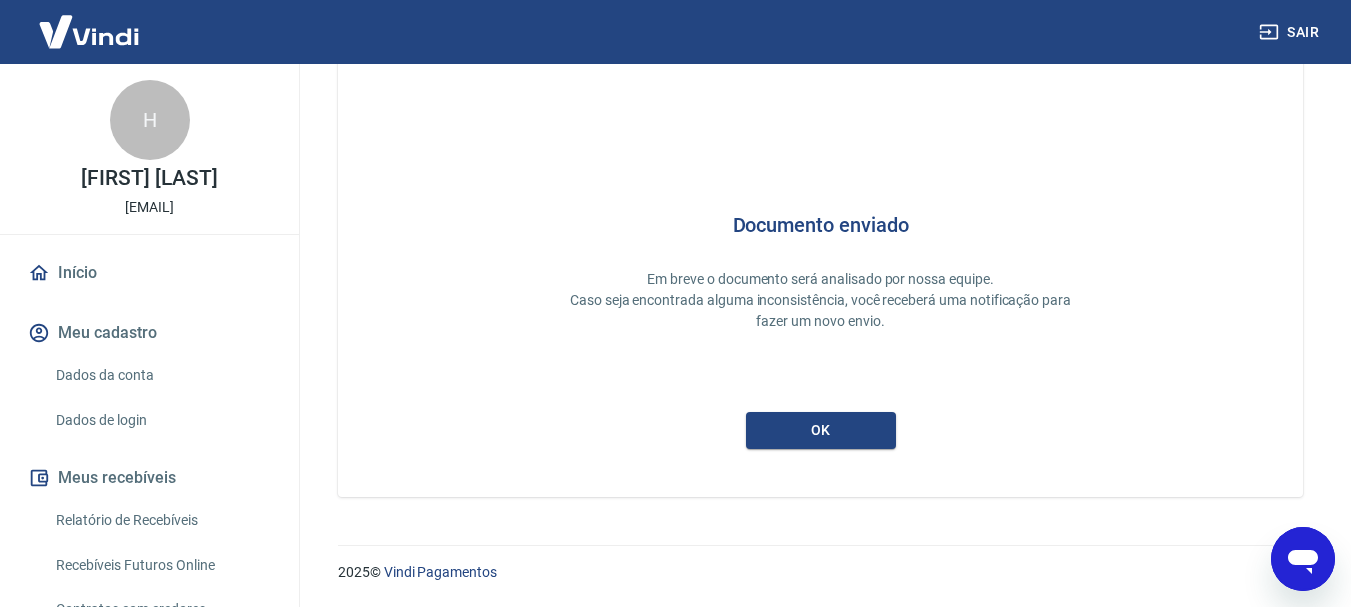 scroll, scrollTop: 87, scrollLeft: 0, axis: vertical 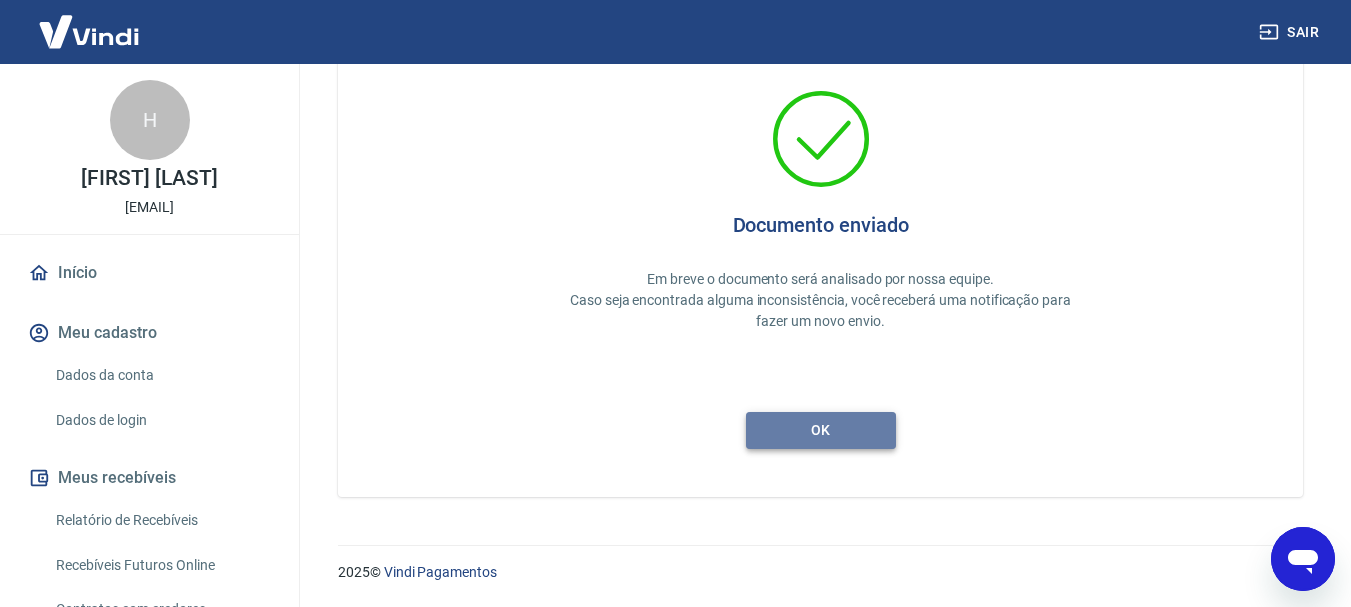 click on "ok" at bounding box center [821, 430] 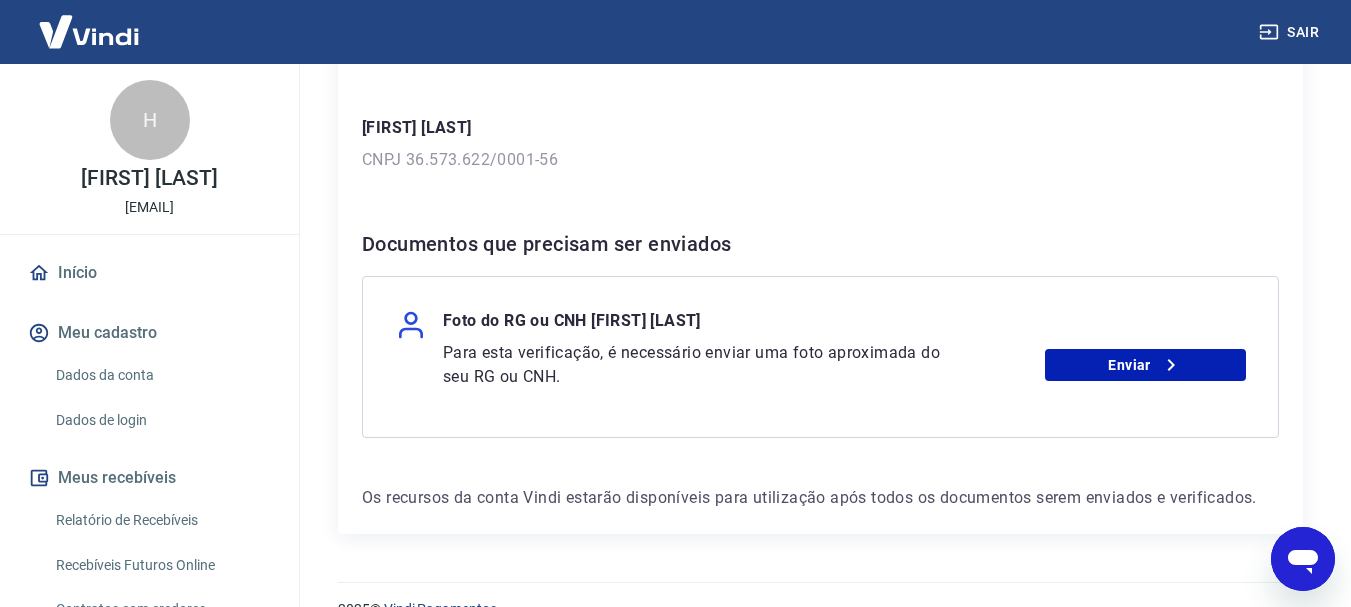 scroll, scrollTop: 295, scrollLeft: 0, axis: vertical 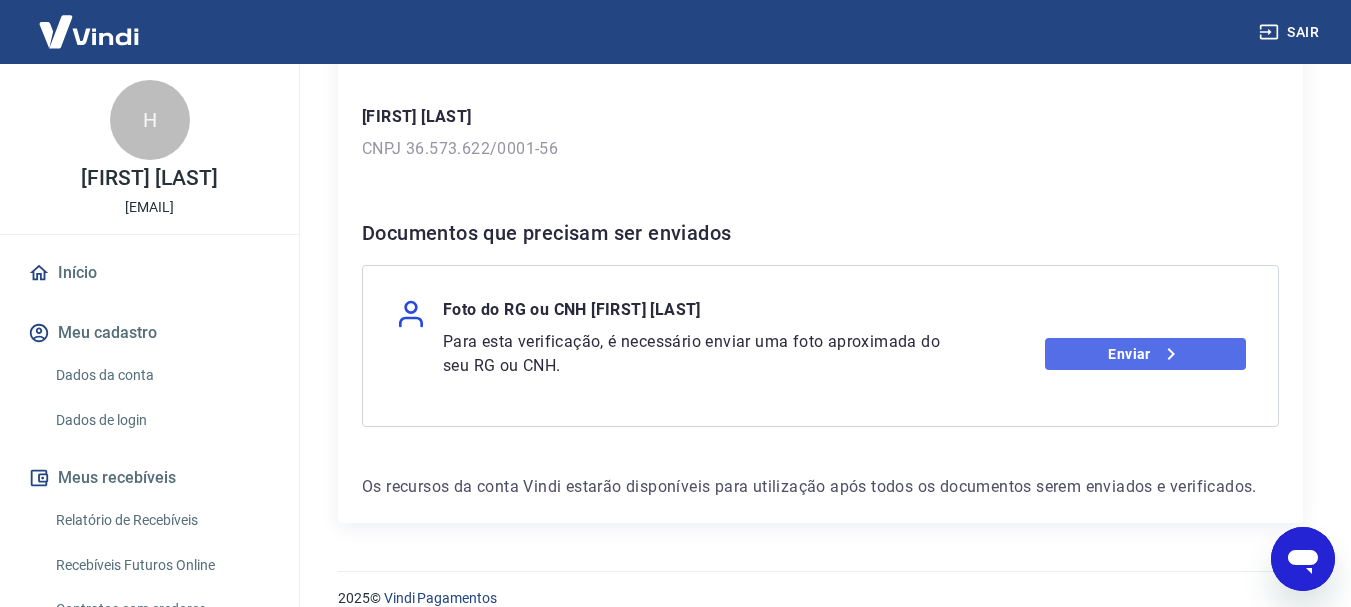 click on "Enviar" at bounding box center (1145, 354) 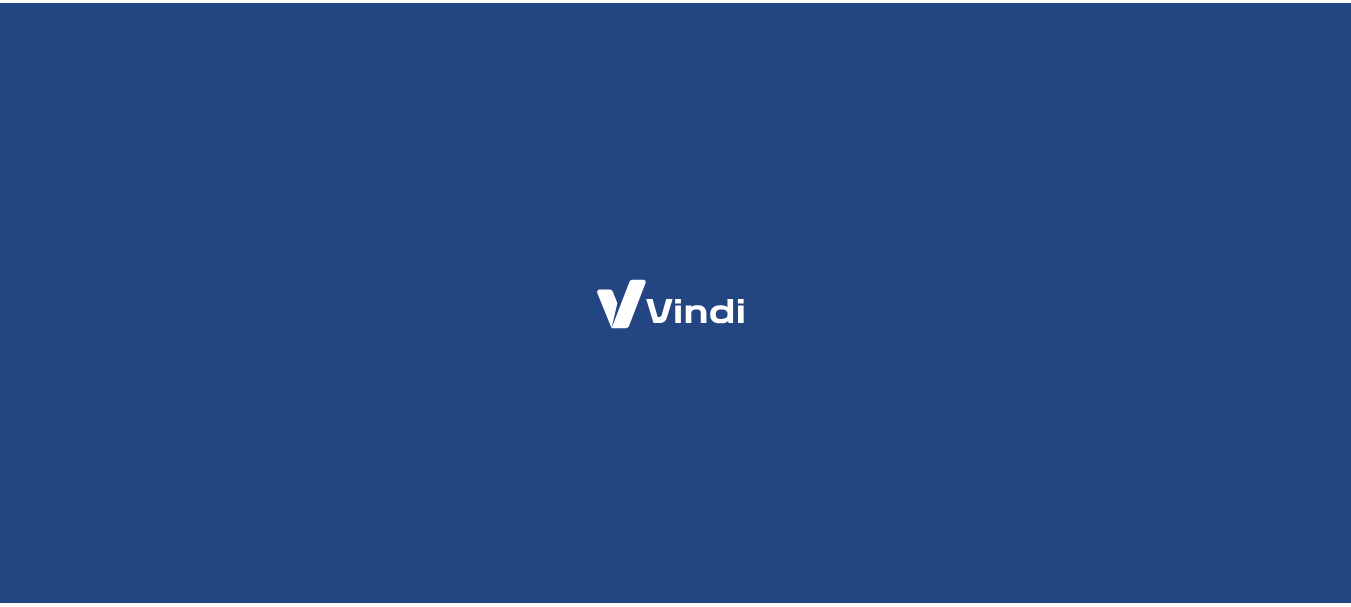 scroll, scrollTop: 0, scrollLeft: 0, axis: both 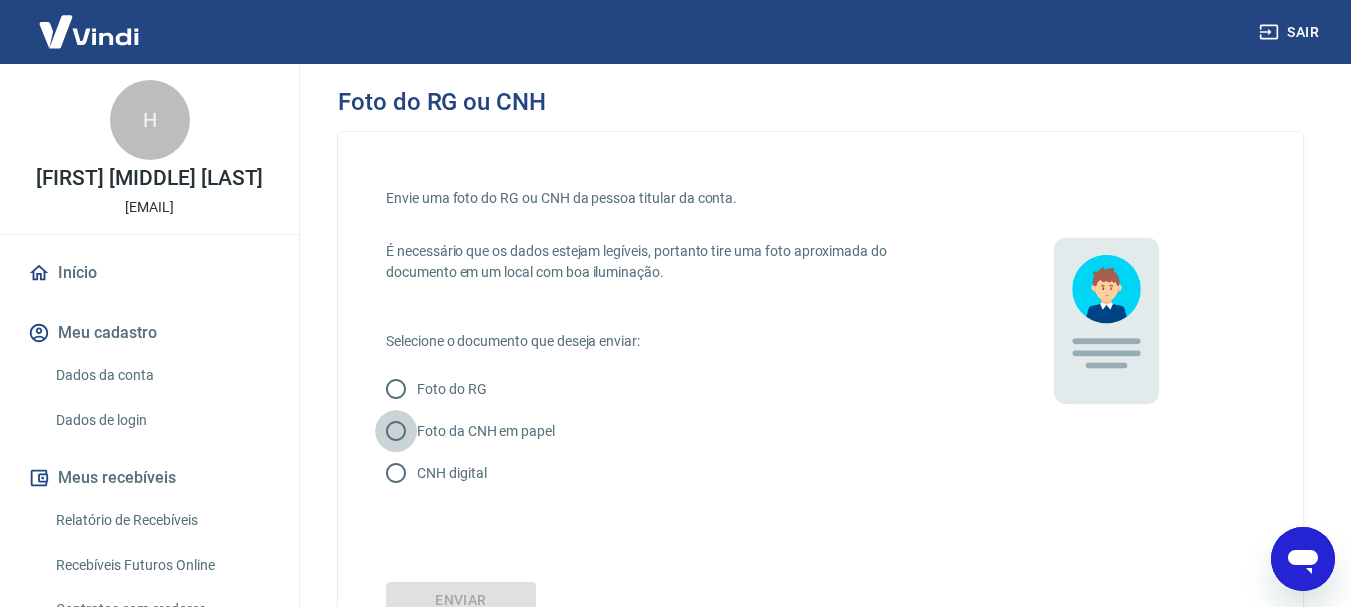 click on "Foto da CNH em papel" at bounding box center (396, 431) 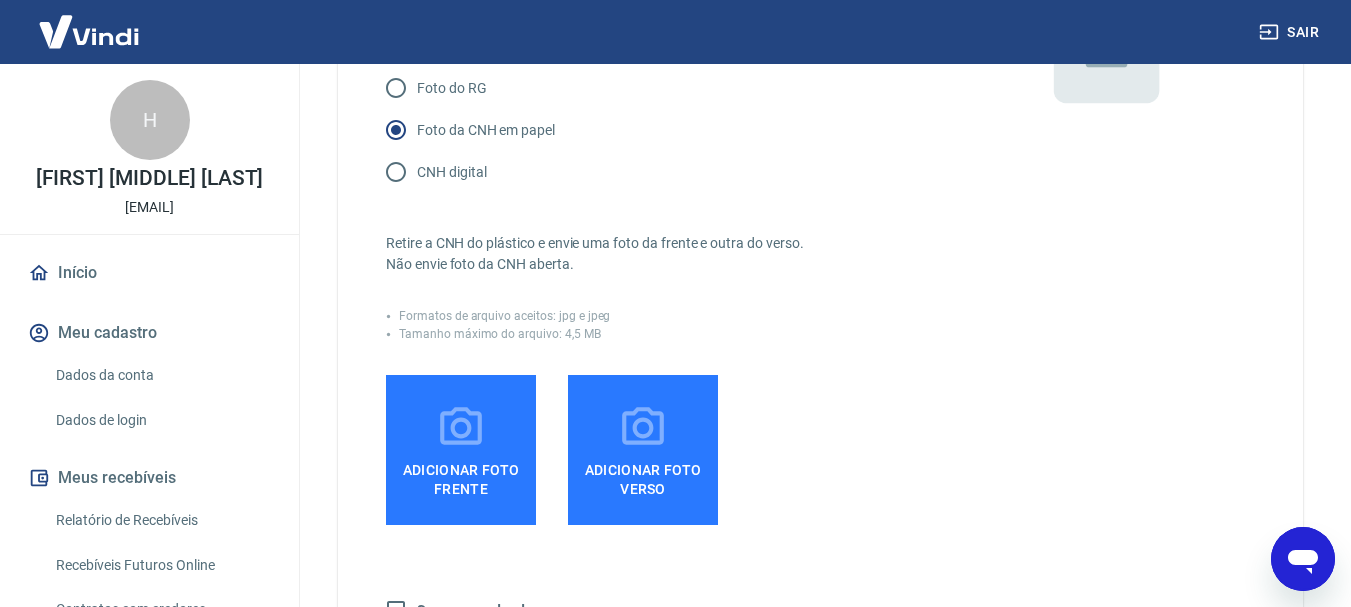 scroll, scrollTop: 448, scrollLeft: 0, axis: vertical 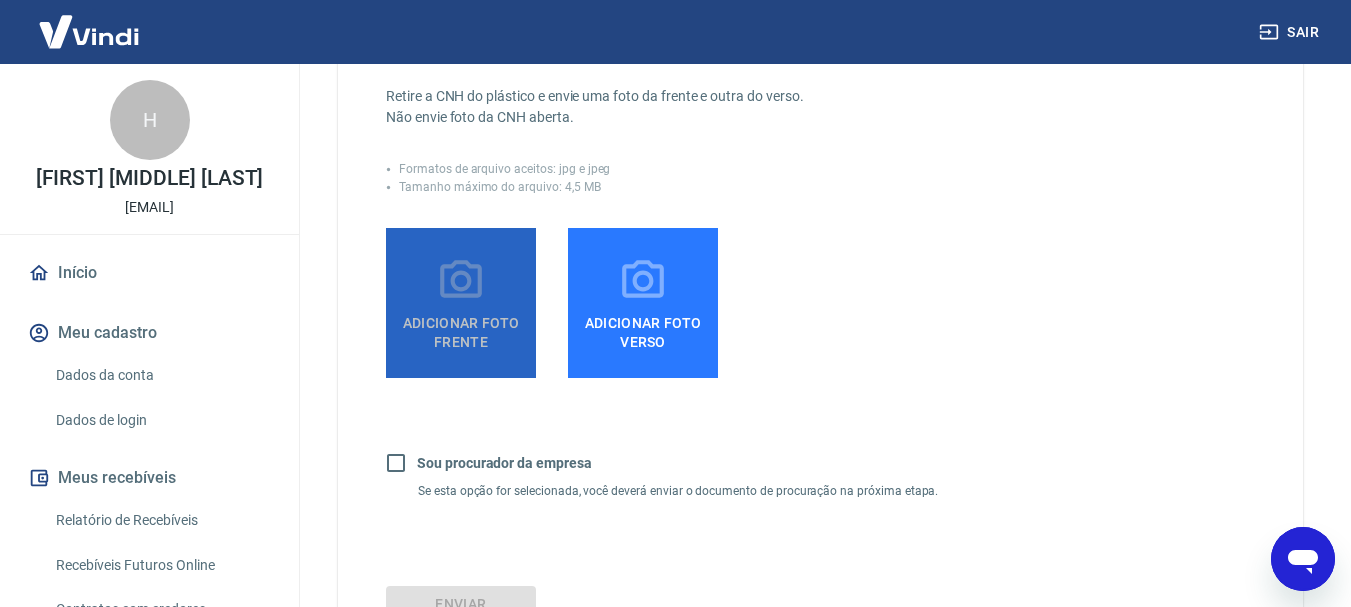 click on "Adicionar foto frente" at bounding box center [461, 328] 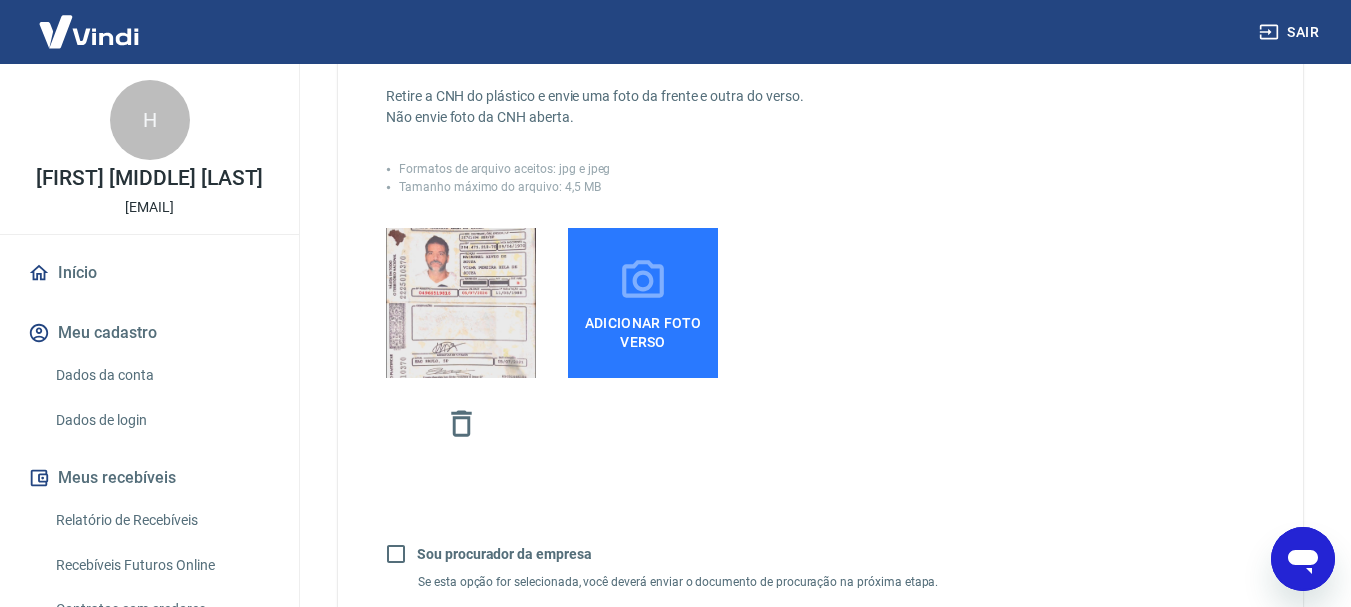 click on "Adicionar foto verso" at bounding box center (643, 328) 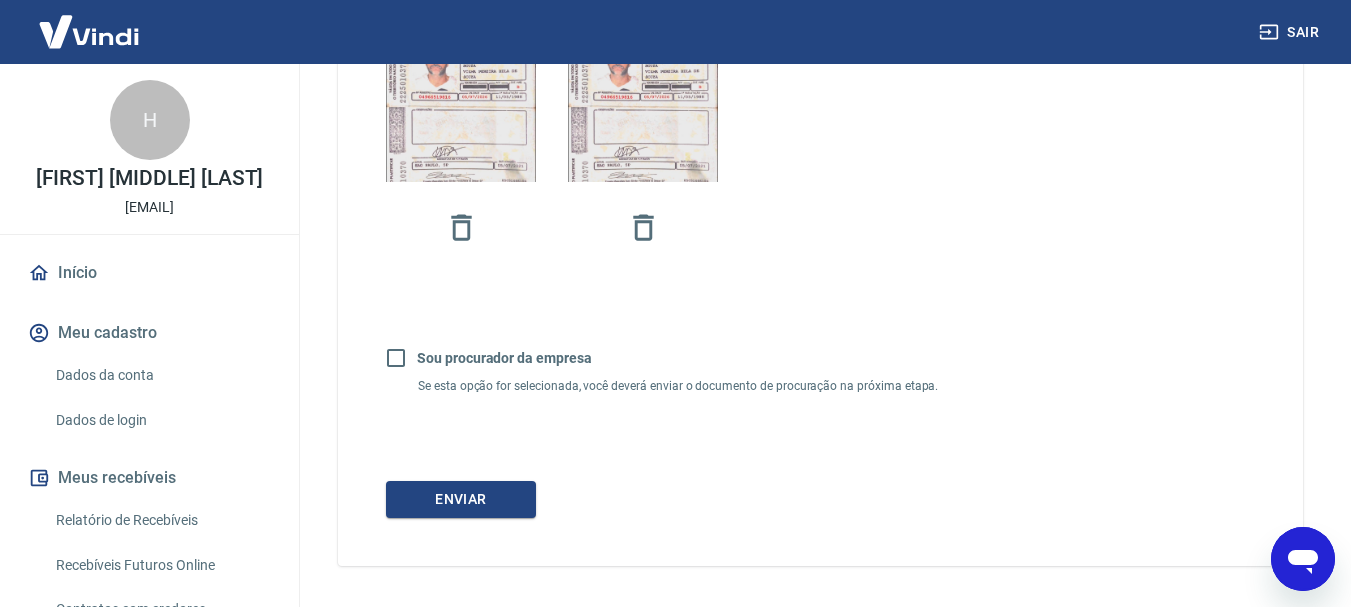 scroll, scrollTop: 649, scrollLeft: 0, axis: vertical 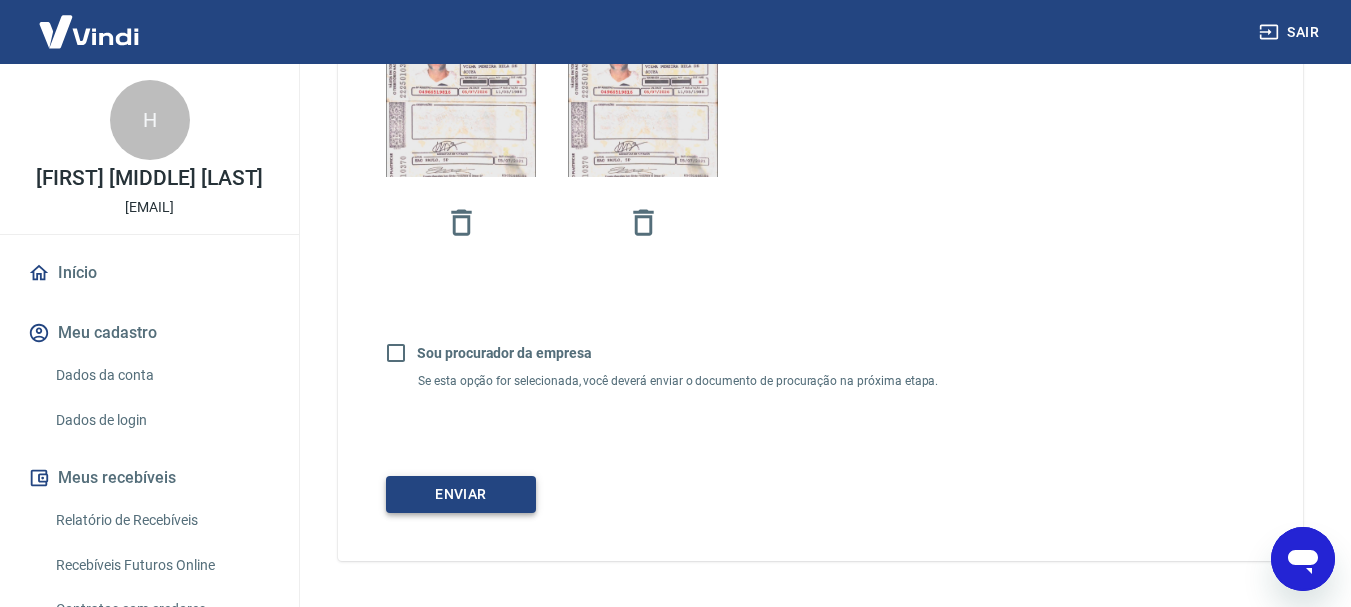click on "Enviar" at bounding box center [461, 494] 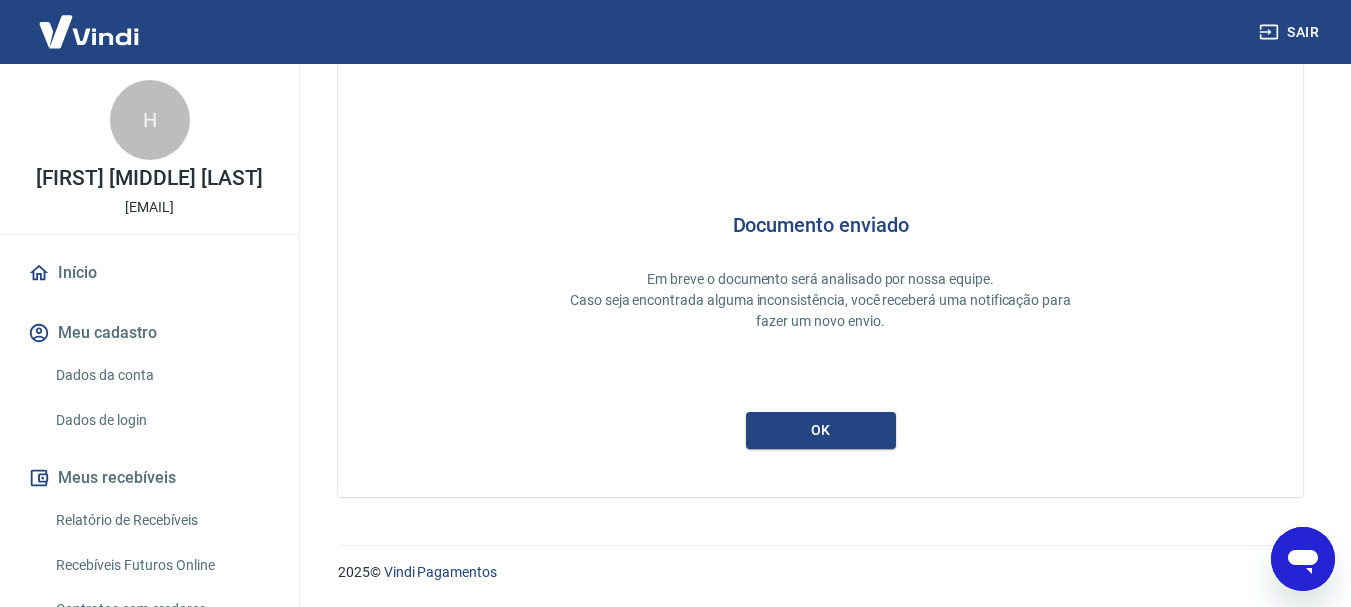 scroll, scrollTop: 23, scrollLeft: 0, axis: vertical 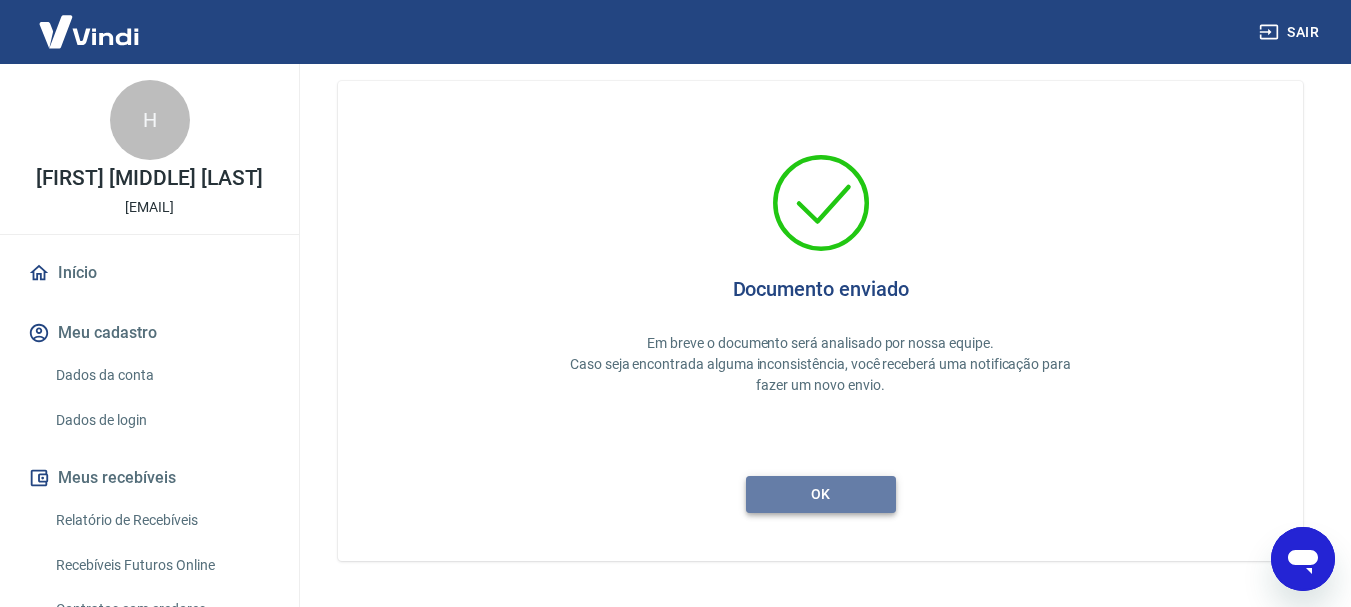 click on "ok" at bounding box center [821, 494] 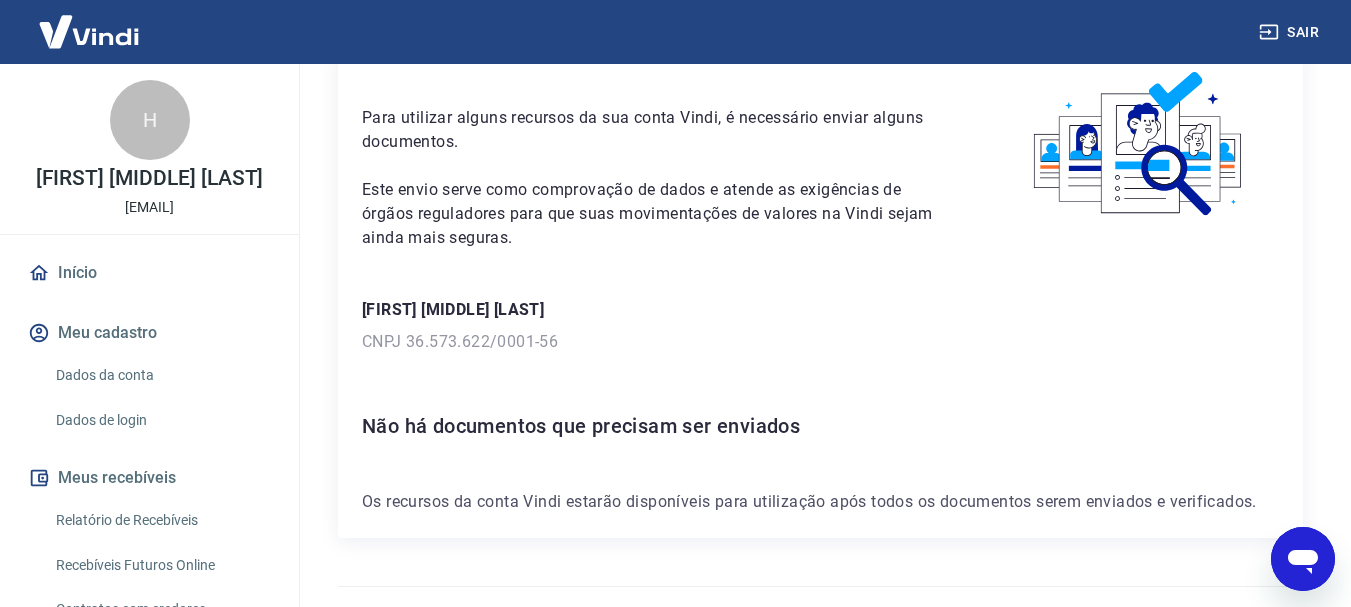 scroll, scrollTop: 143, scrollLeft: 0, axis: vertical 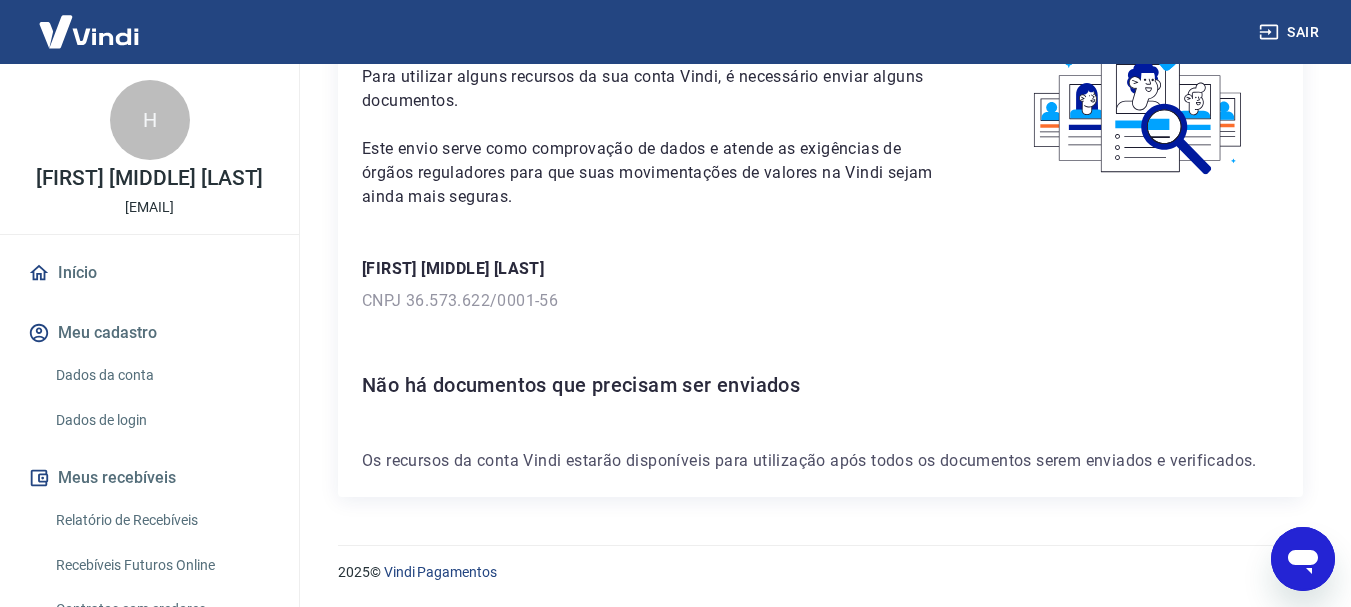 click on "Início" at bounding box center (149, 273) 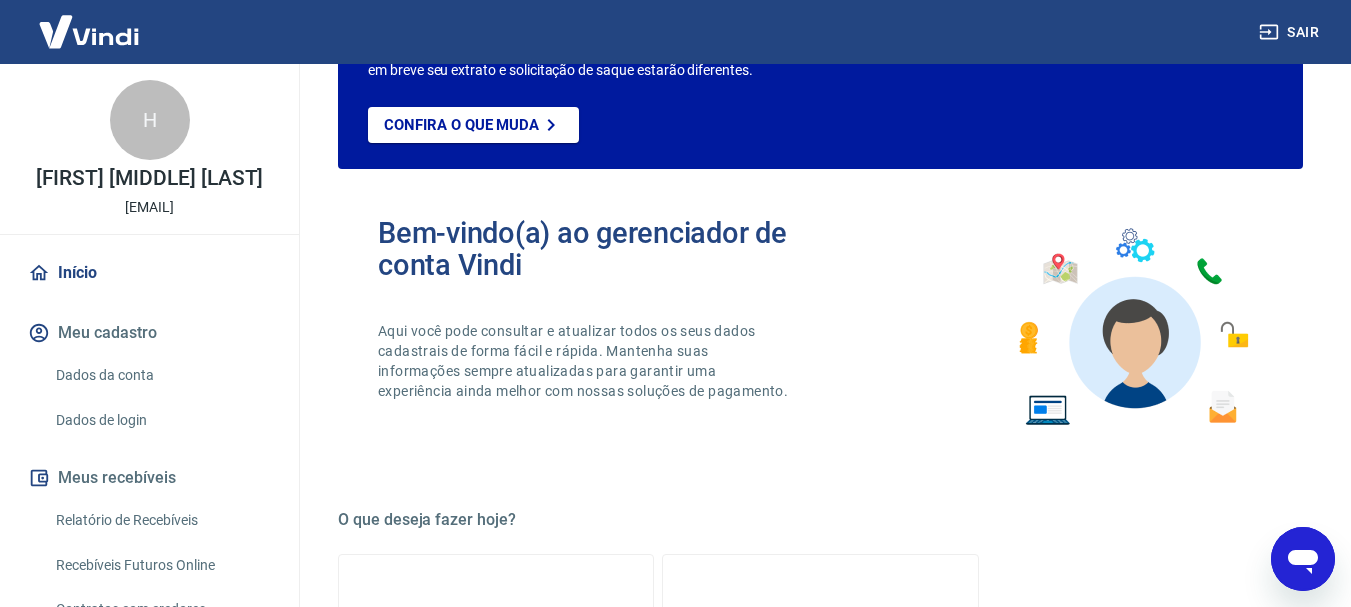 scroll, scrollTop: 1241, scrollLeft: 0, axis: vertical 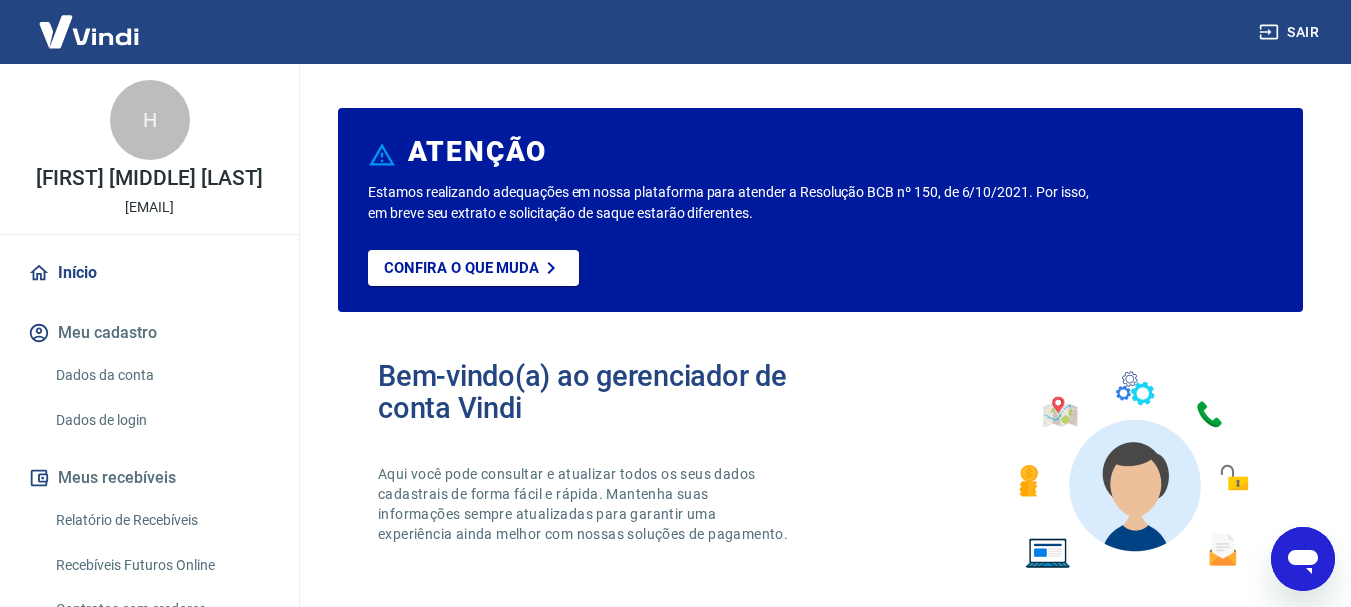 click on "Meu cadastro" at bounding box center (149, 333) 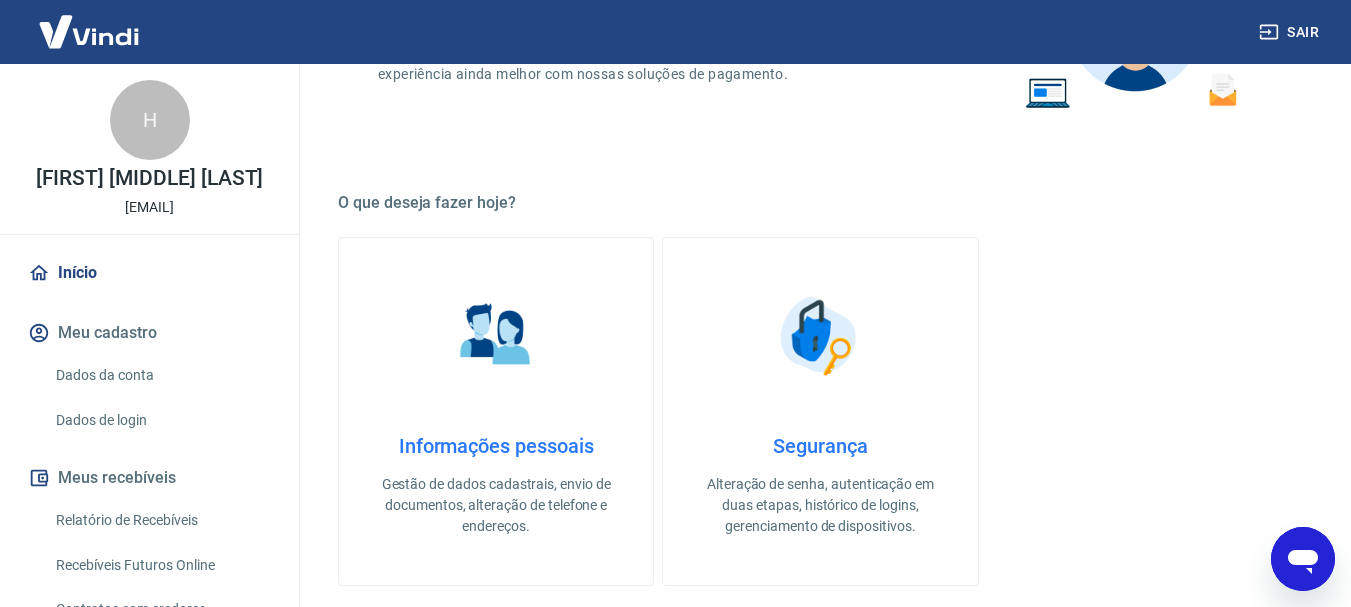 scroll, scrollTop: 541, scrollLeft: 0, axis: vertical 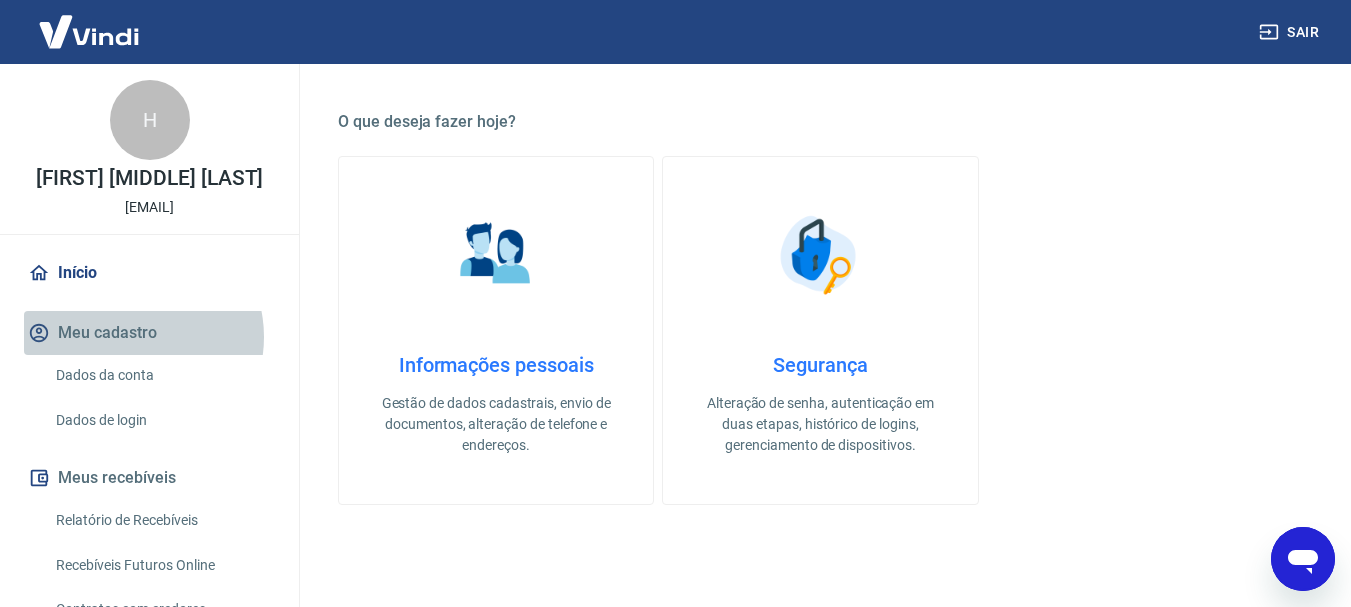 click on "Meu cadastro" at bounding box center [149, 333] 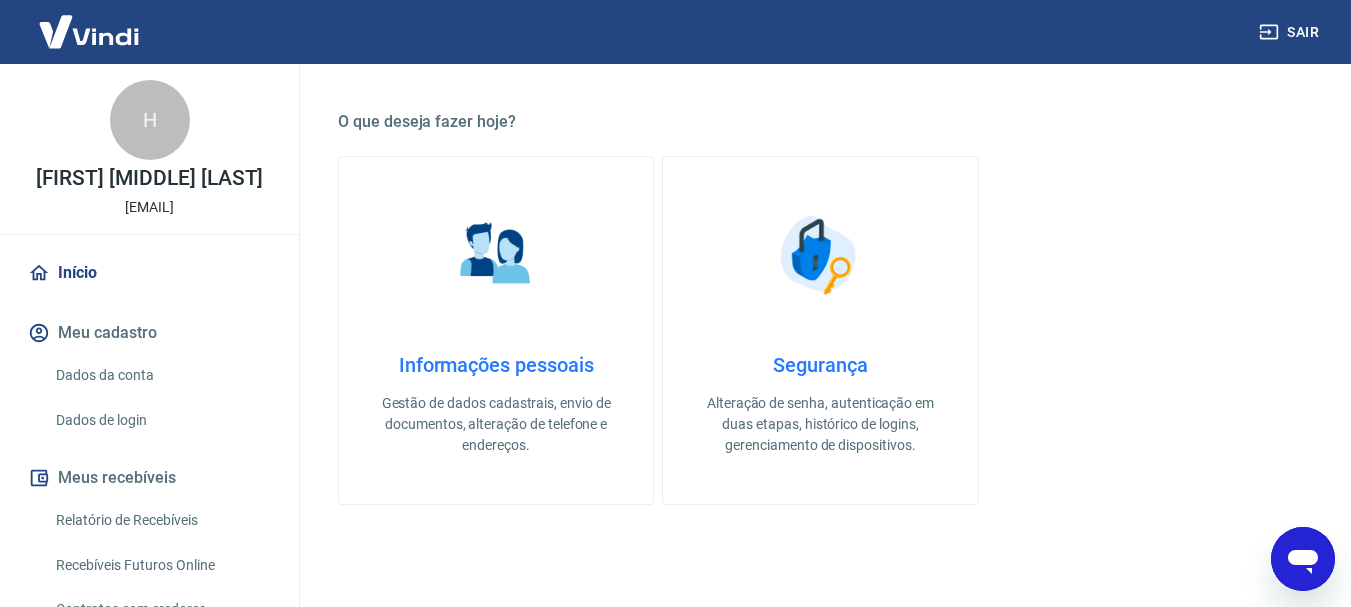 click on "Dados da conta" at bounding box center (161, 375) 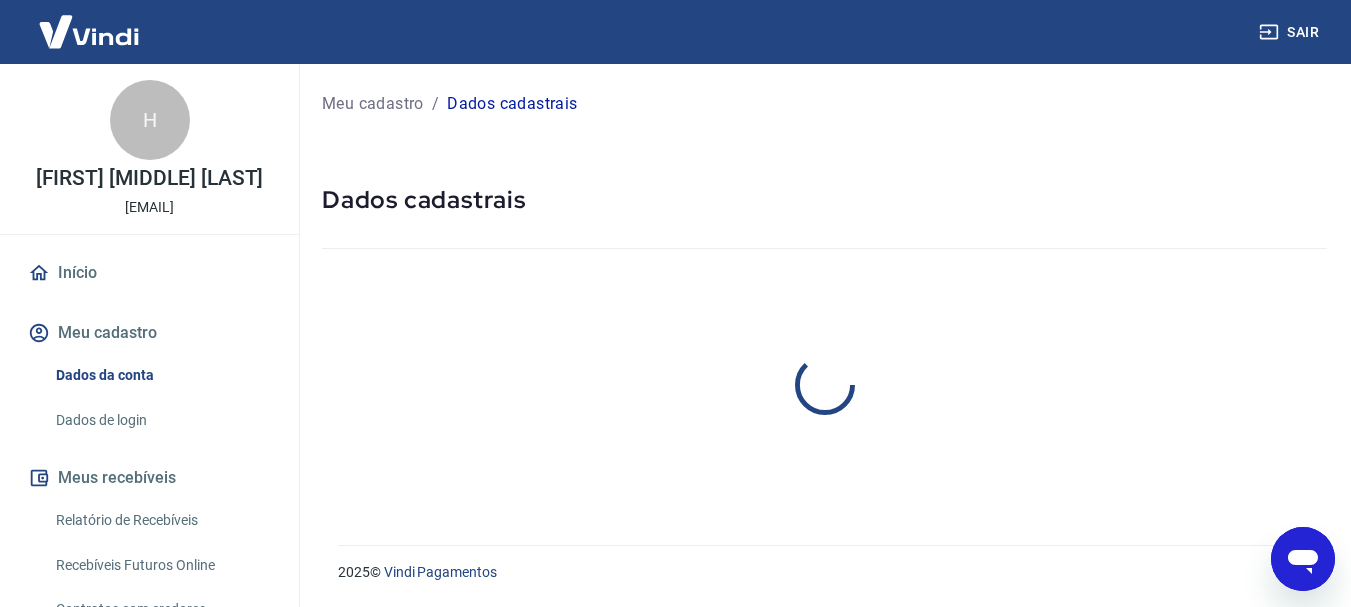 scroll, scrollTop: 0, scrollLeft: 0, axis: both 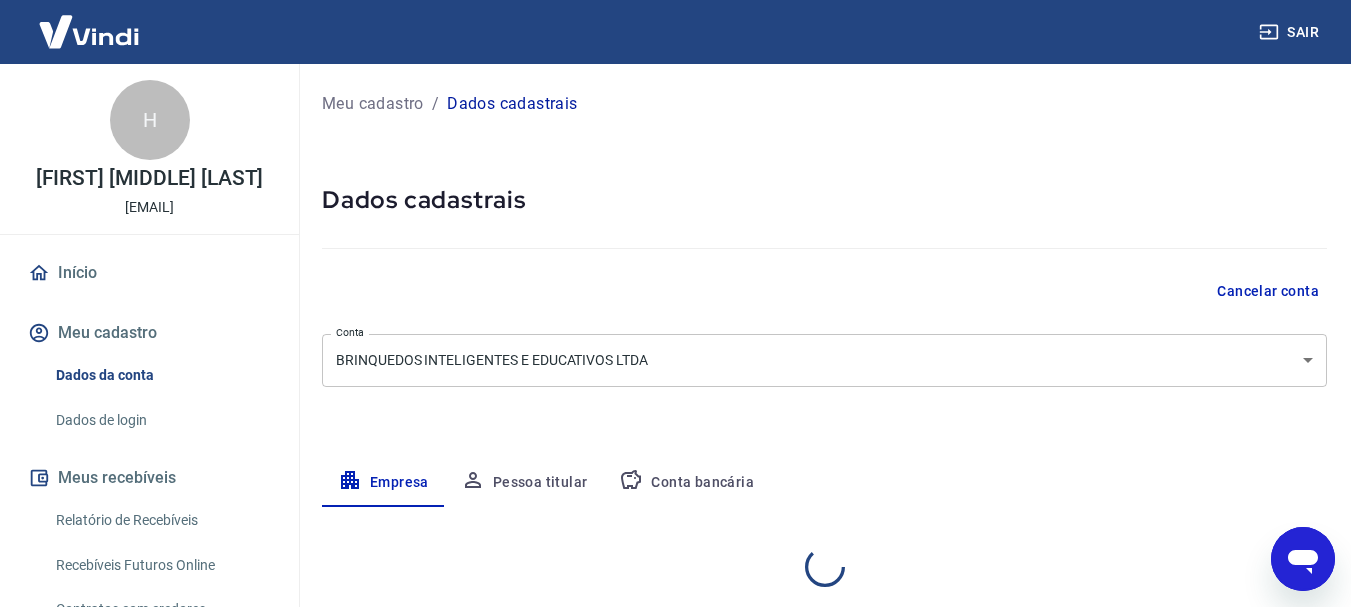 select on "SP" 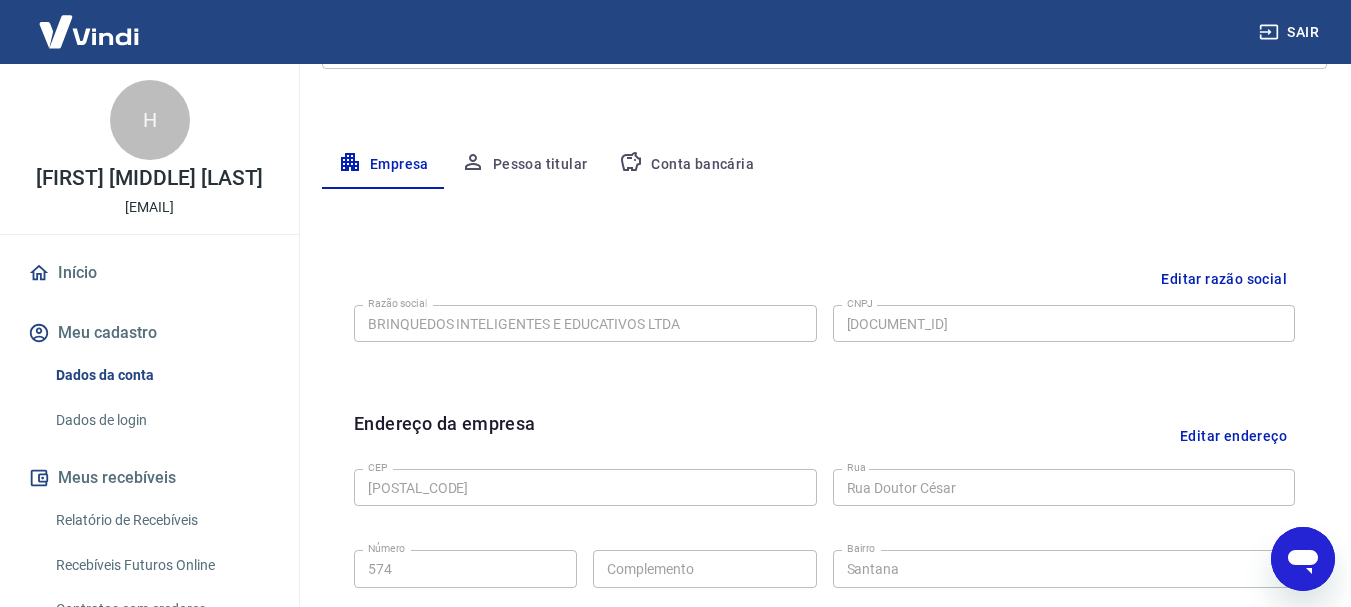 scroll, scrollTop: 230, scrollLeft: 0, axis: vertical 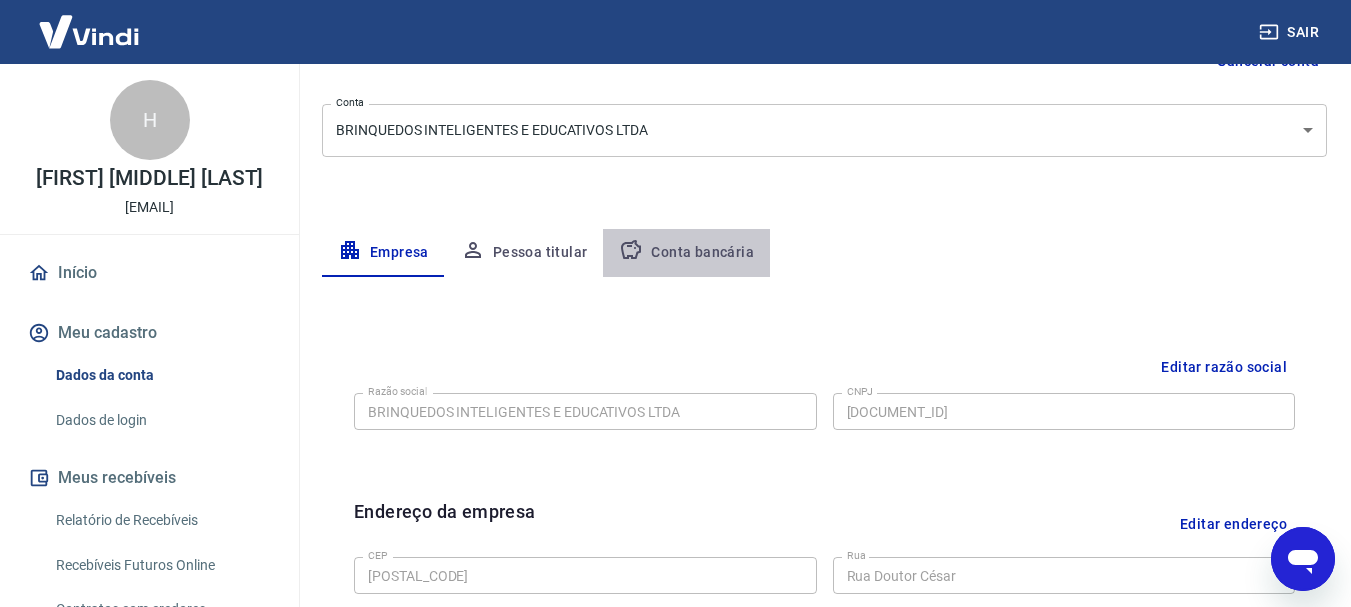 click on "Conta bancária" at bounding box center (686, 253) 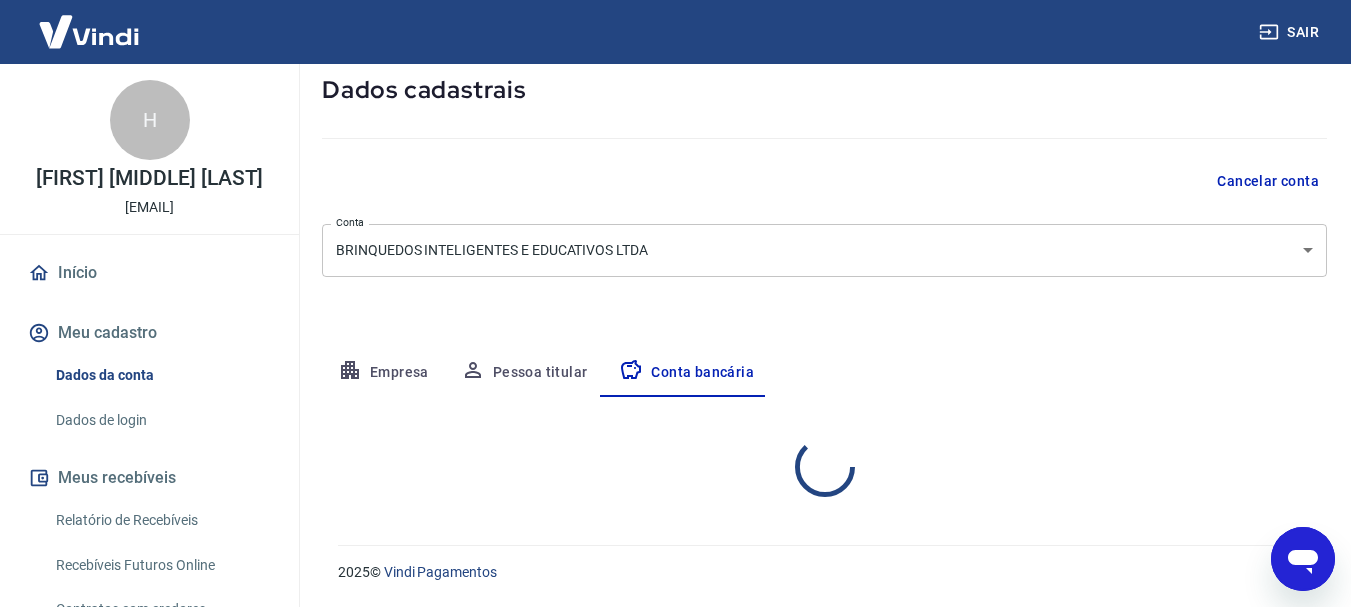 select on "1" 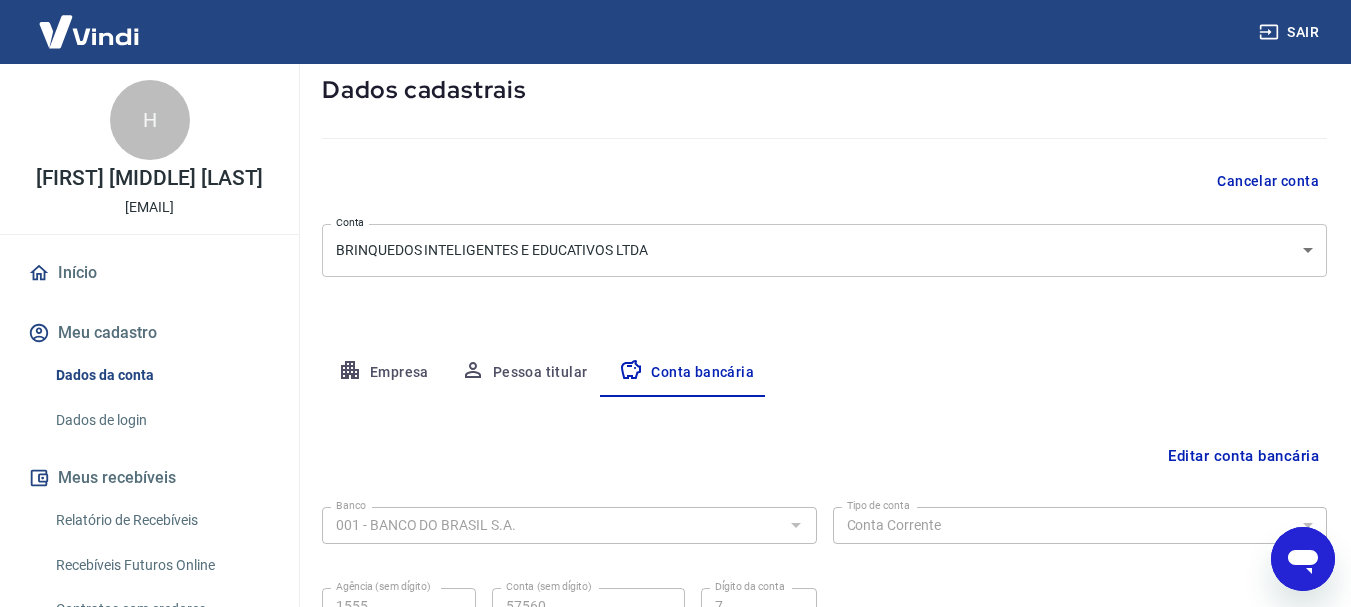 scroll, scrollTop: 230, scrollLeft: 0, axis: vertical 